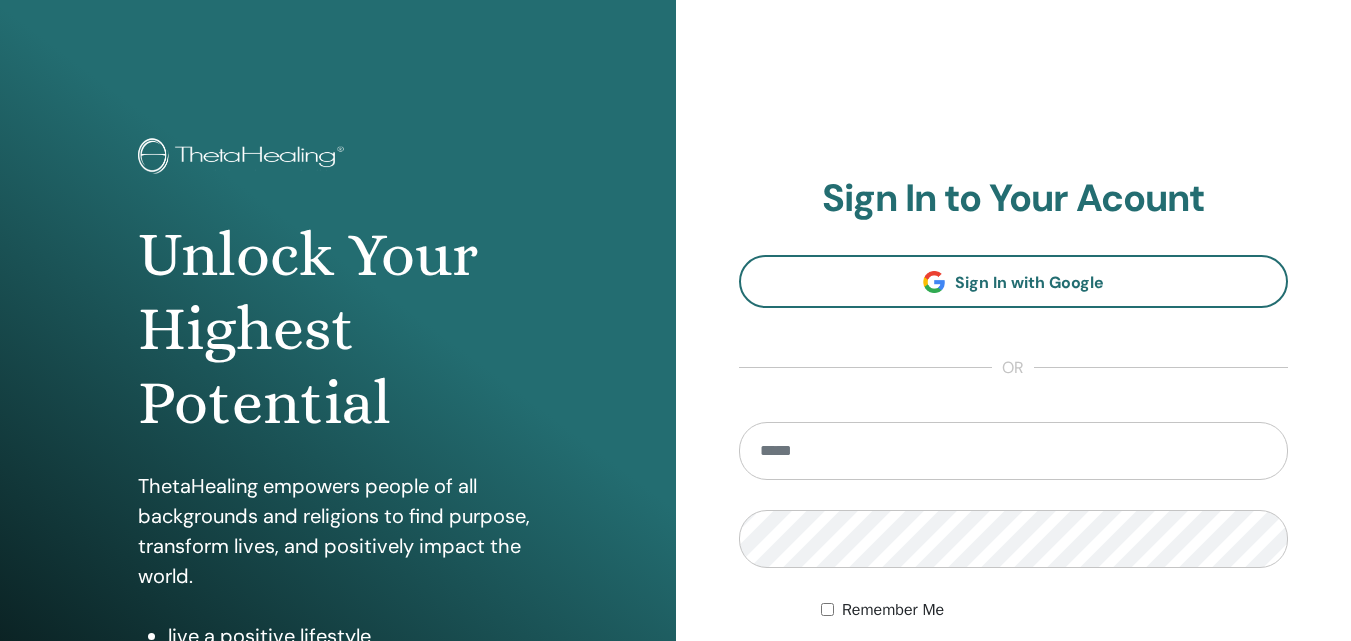 scroll, scrollTop: 0, scrollLeft: 0, axis: both 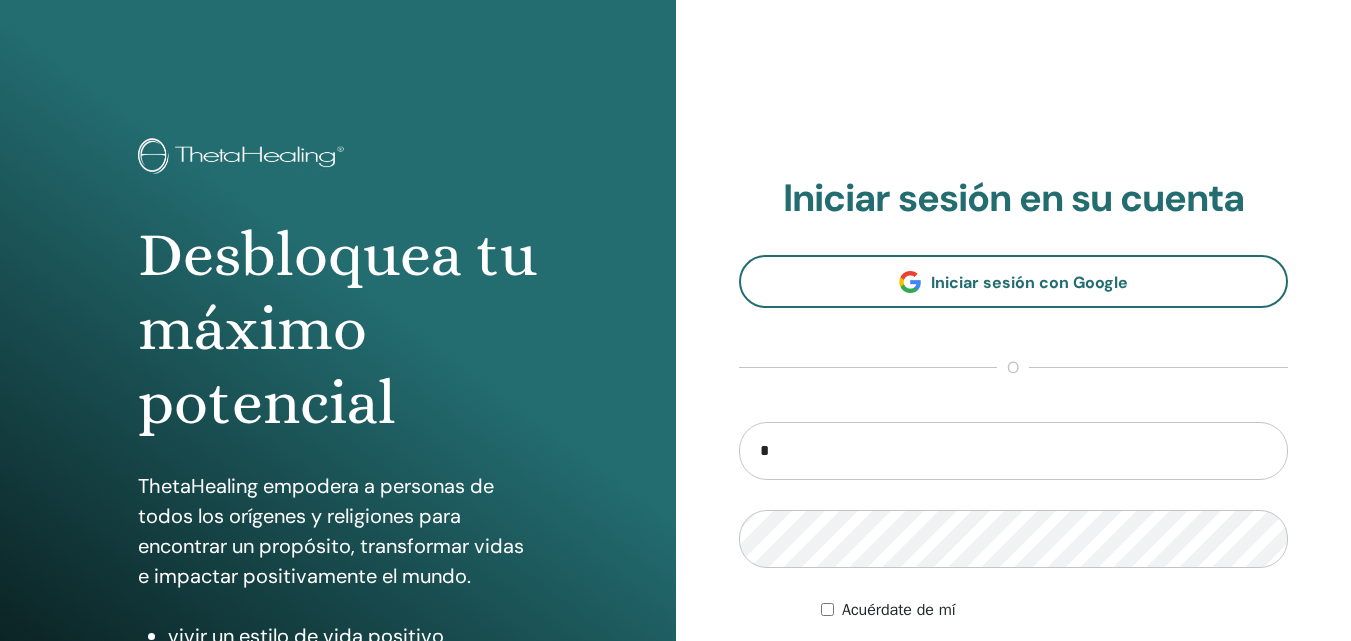 type on "**********" 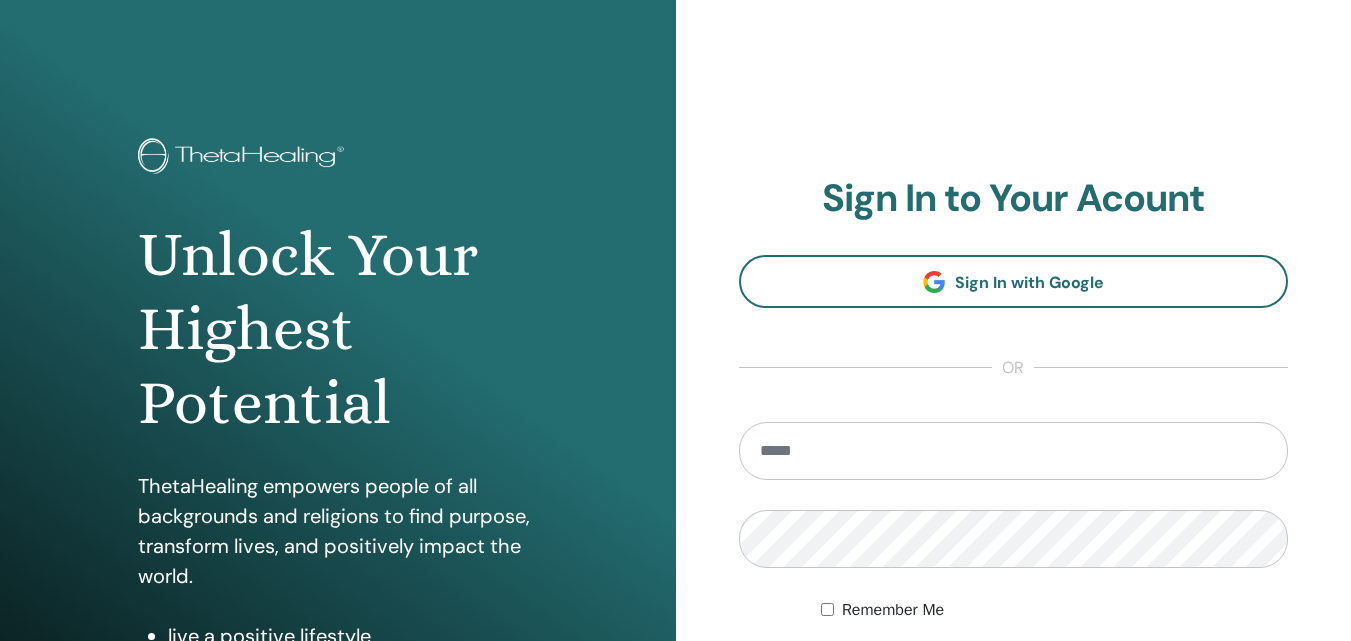 scroll, scrollTop: 0, scrollLeft: 0, axis: both 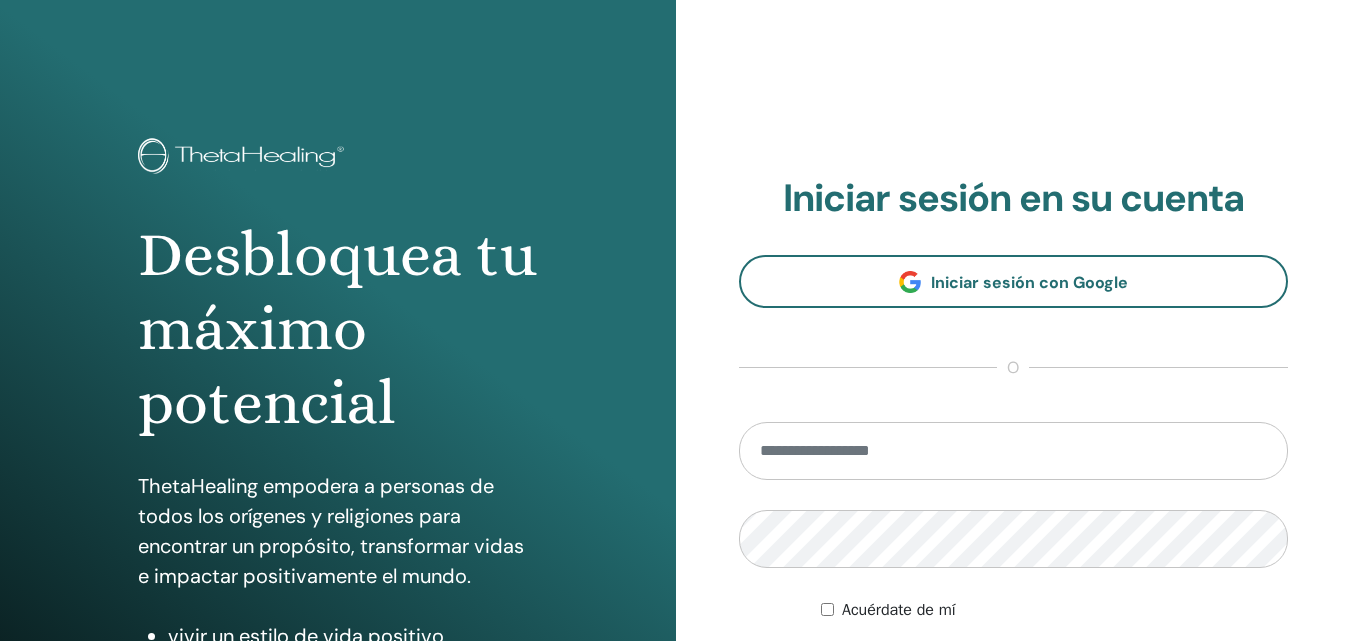 click on "Iniciar sesión en su cuenta" at bounding box center [1013, 198] 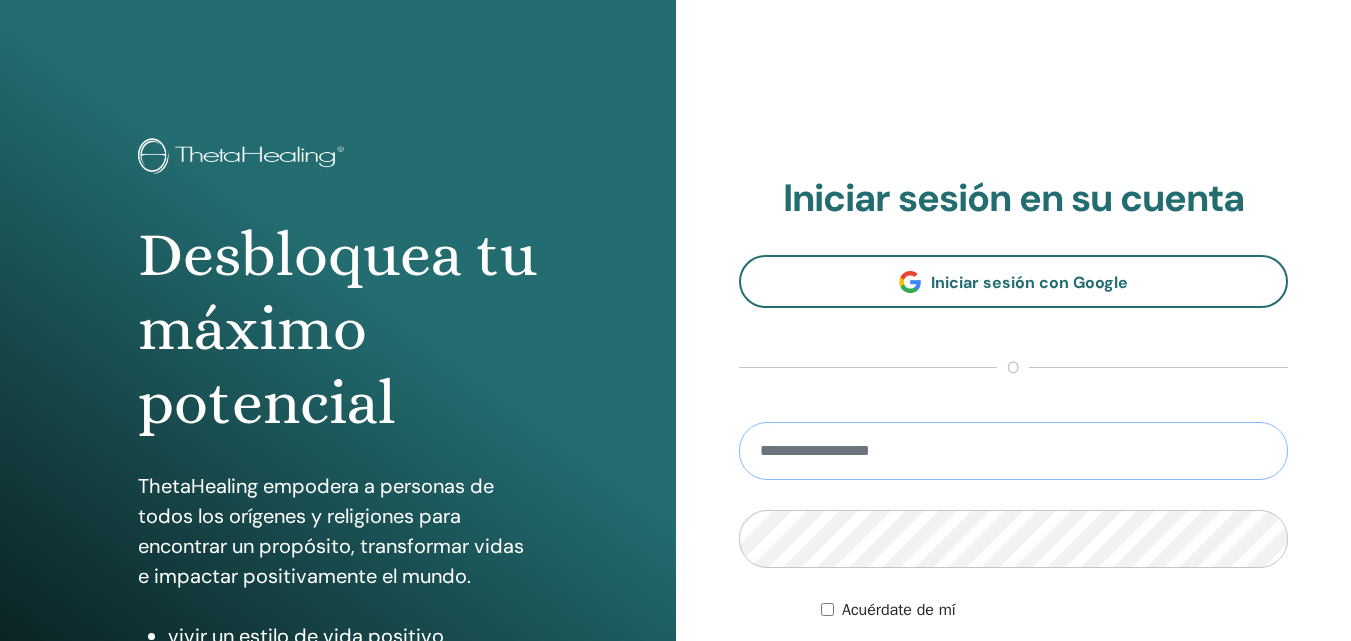 click at bounding box center [1014, 451] 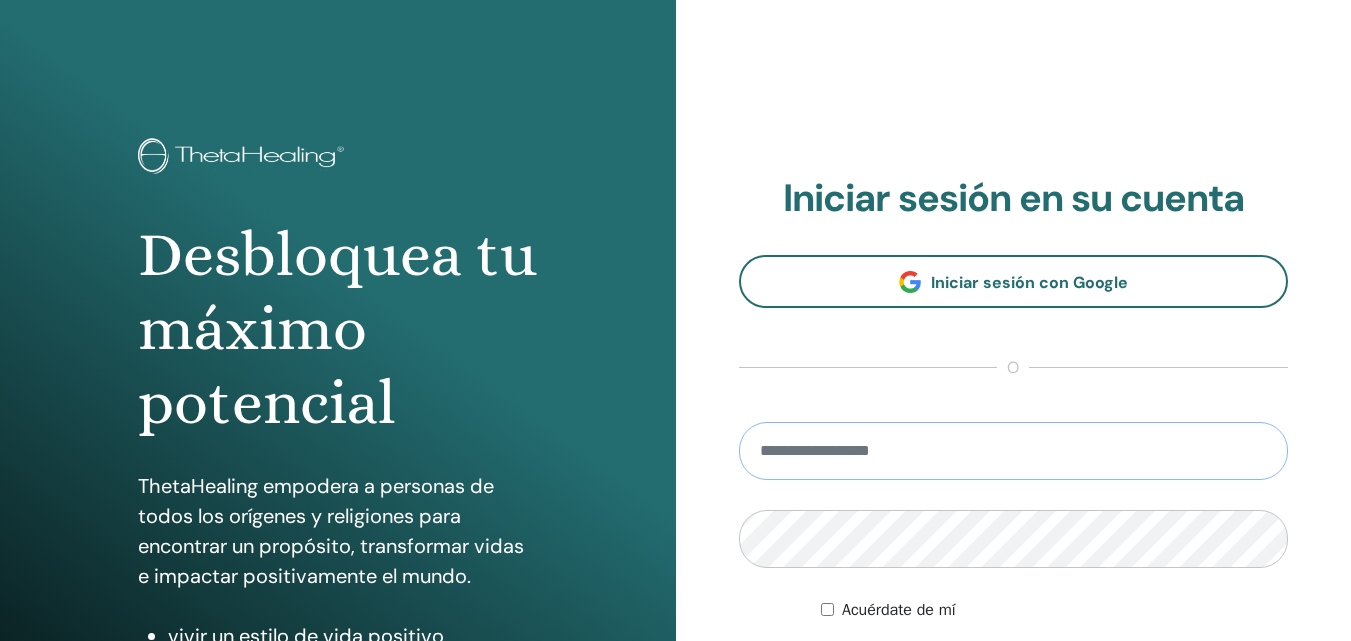 type on "**********" 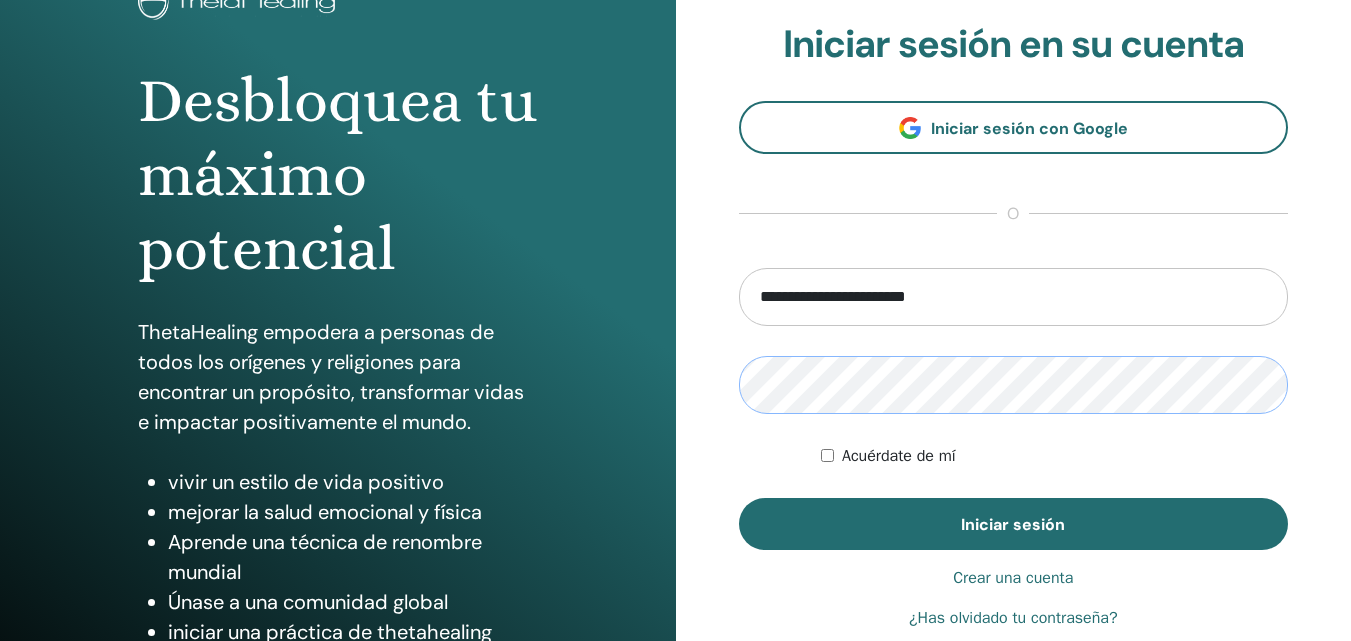 scroll, scrollTop: 165, scrollLeft: 0, axis: vertical 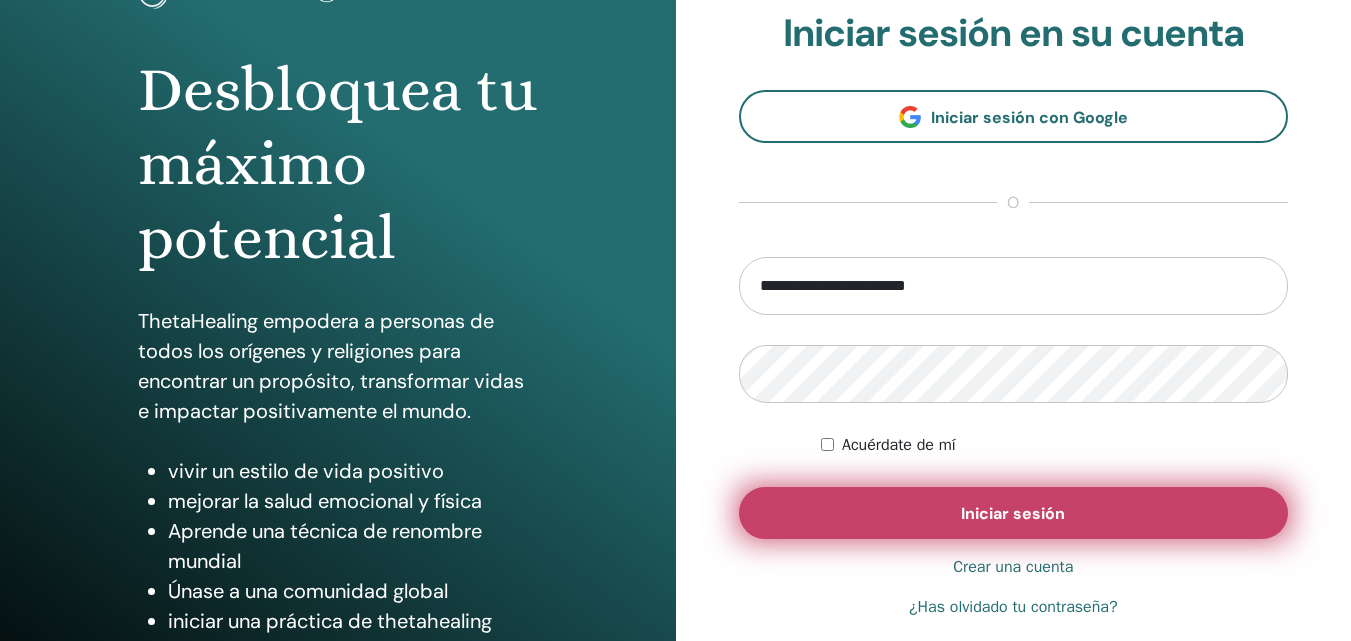 click on "Iniciar sesión" at bounding box center [1013, 513] 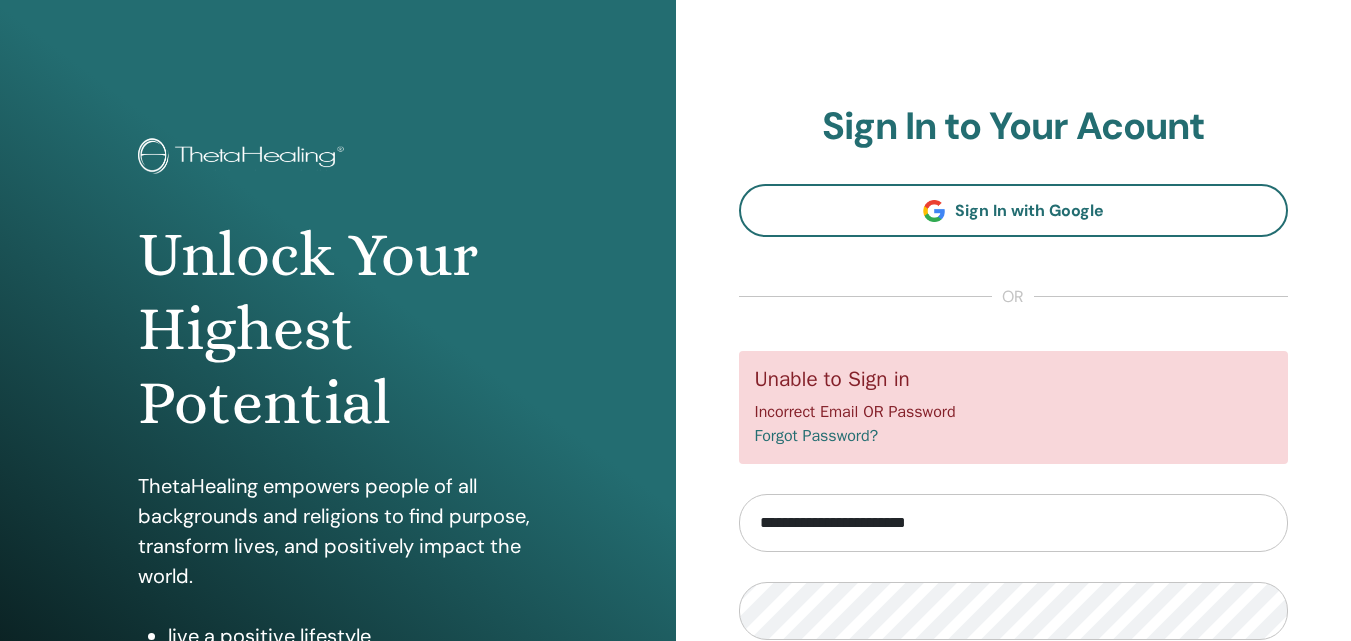 scroll, scrollTop: 0, scrollLeft: 0, axis: both 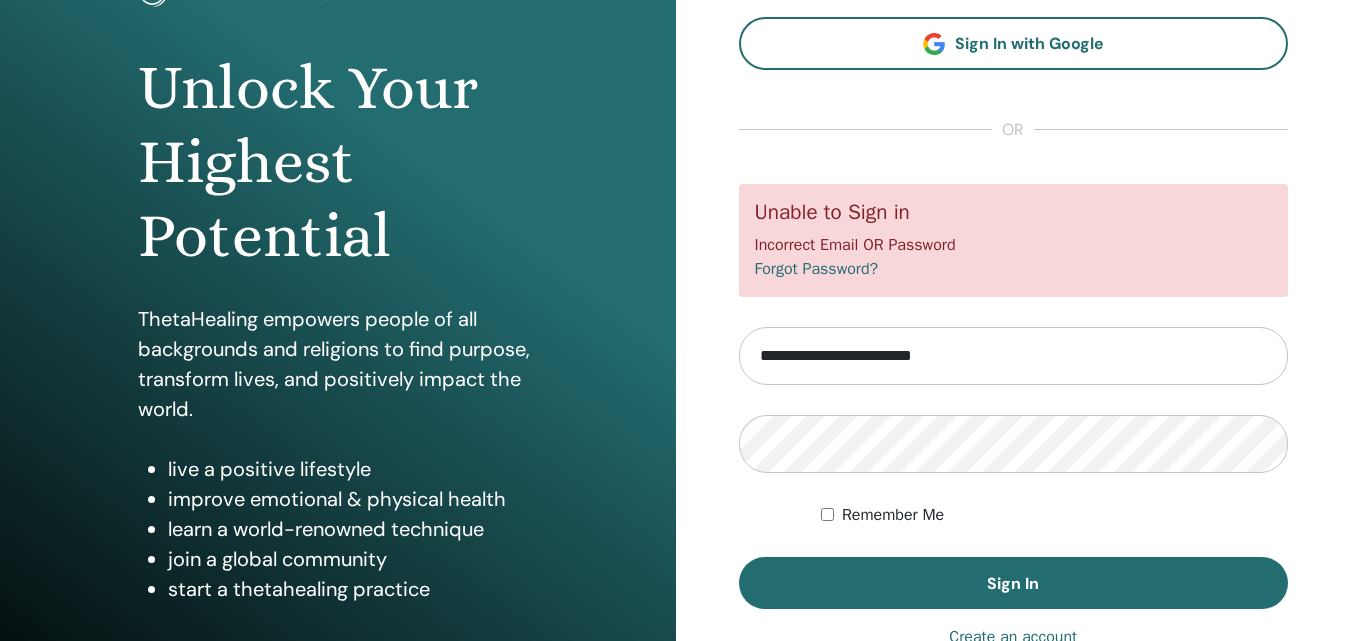 type on "**********" 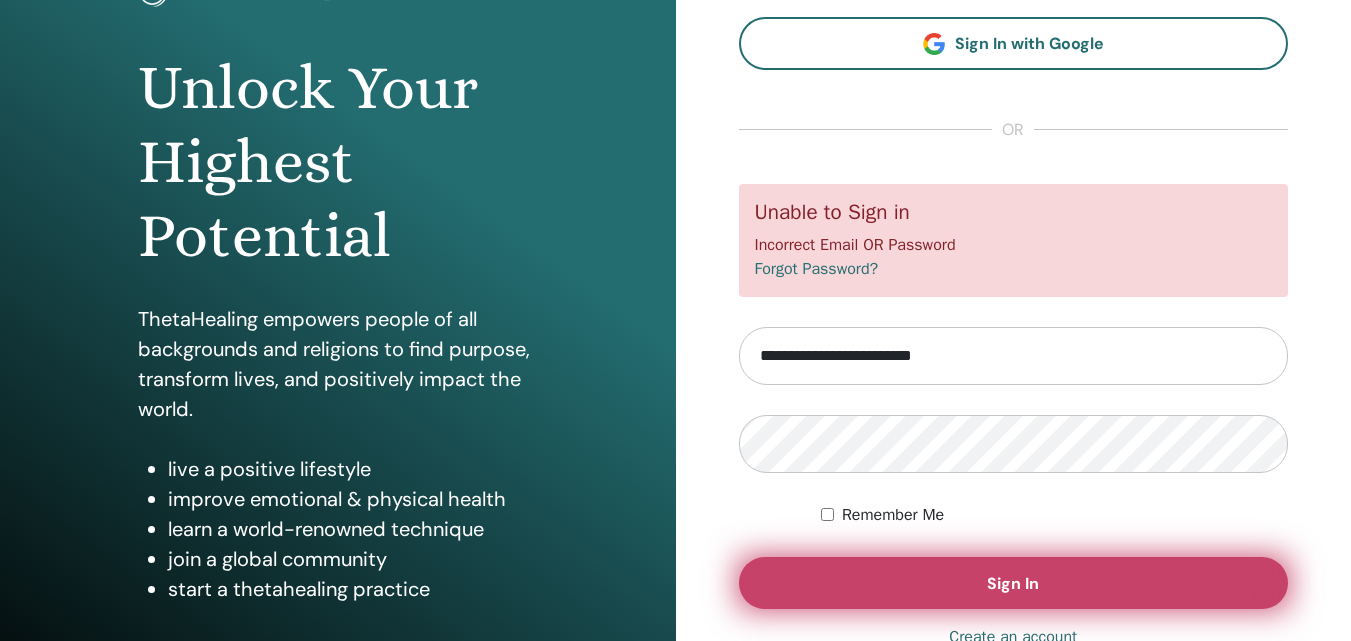 drag, startPoint x: 1355, startPoint y: 429, endPoint x: 991, endPoint y: 590, distance: 398.01633 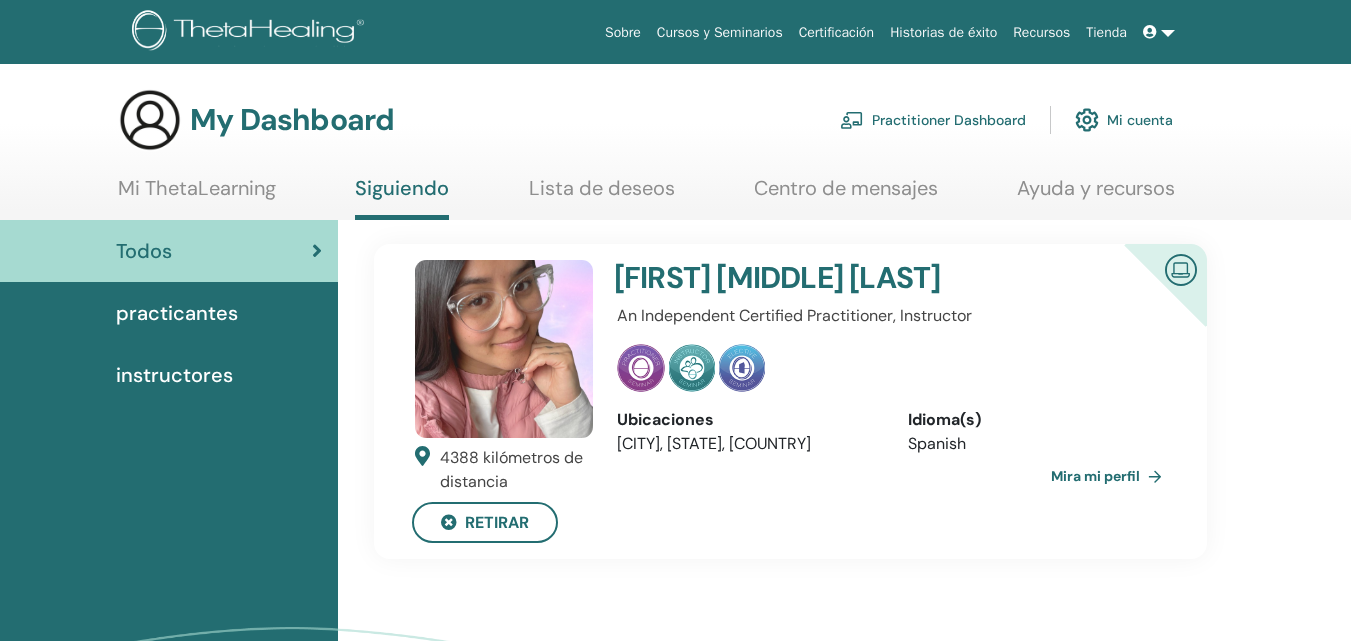 scroll, scrollTop: 0, scrollLeft: 0, axis: both 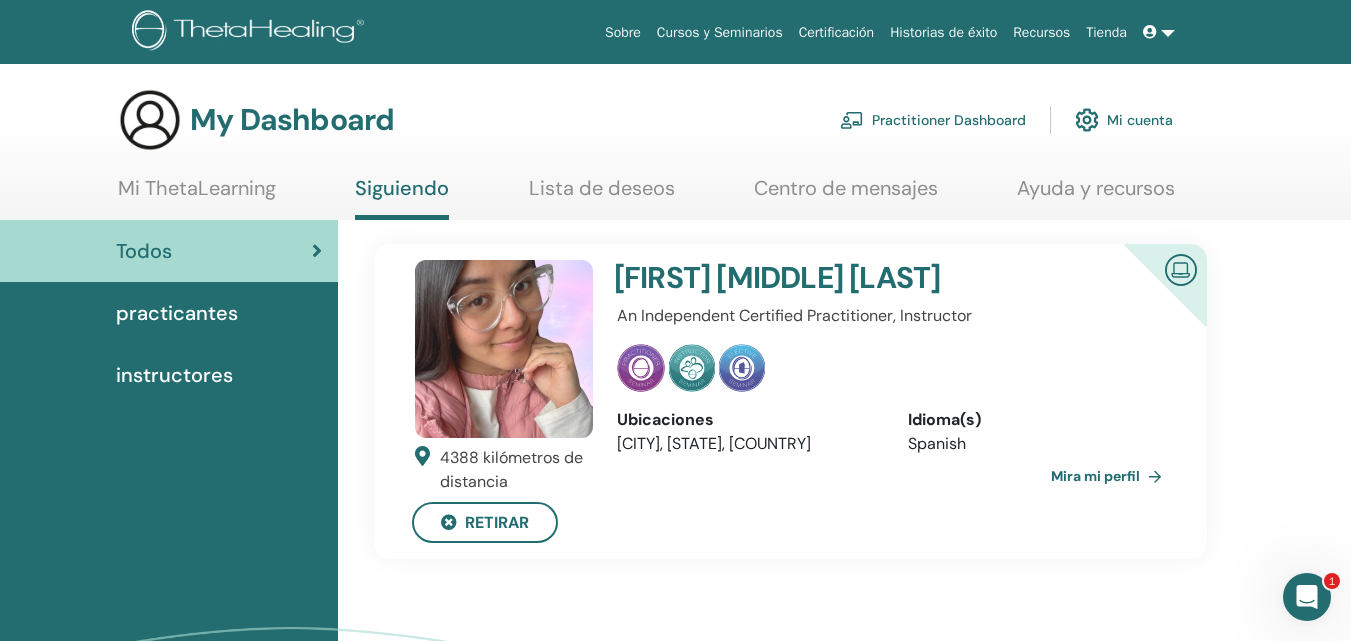 click at bounding box center (1181, 268) 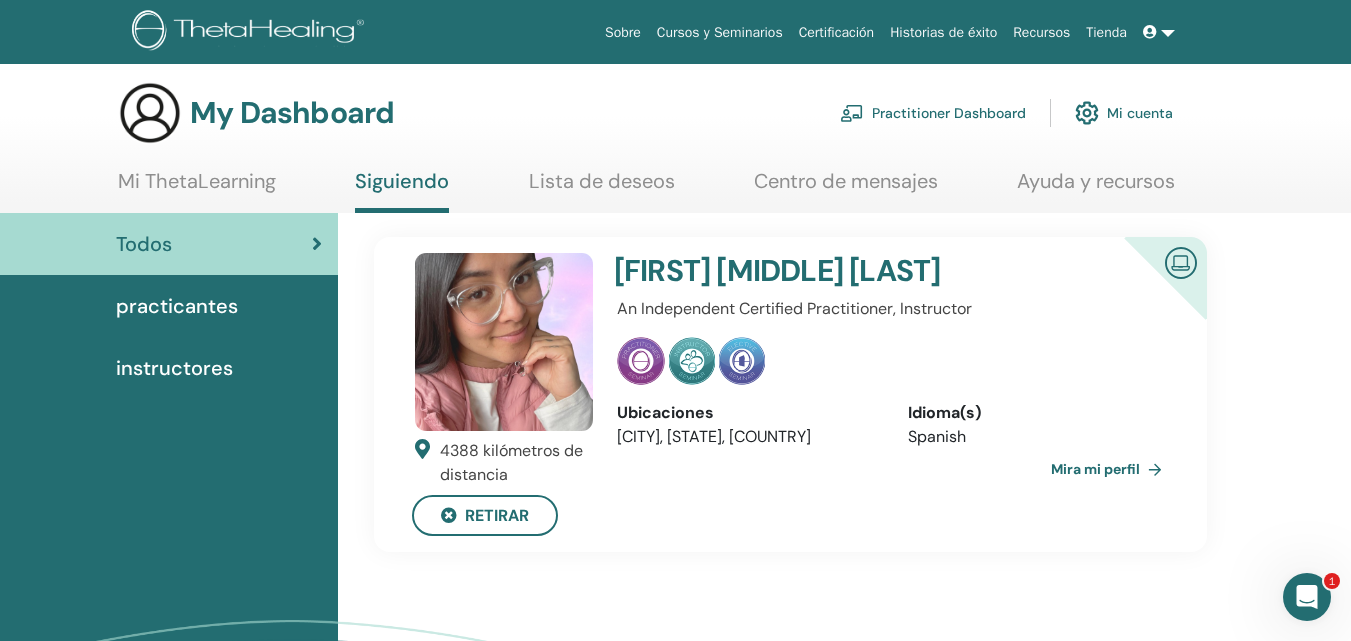 scroll, scrollTop: 0, scrollLeft: 0, axis: both 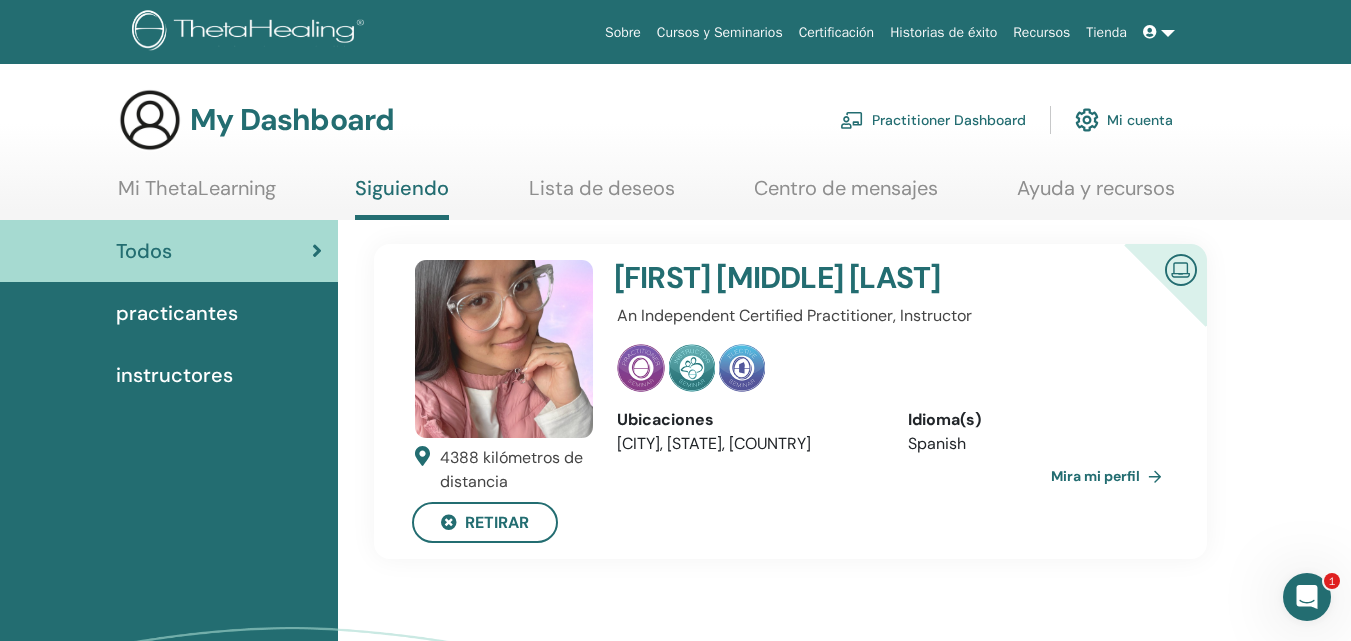 click on "practicantes" at bounding box center (177, 313) 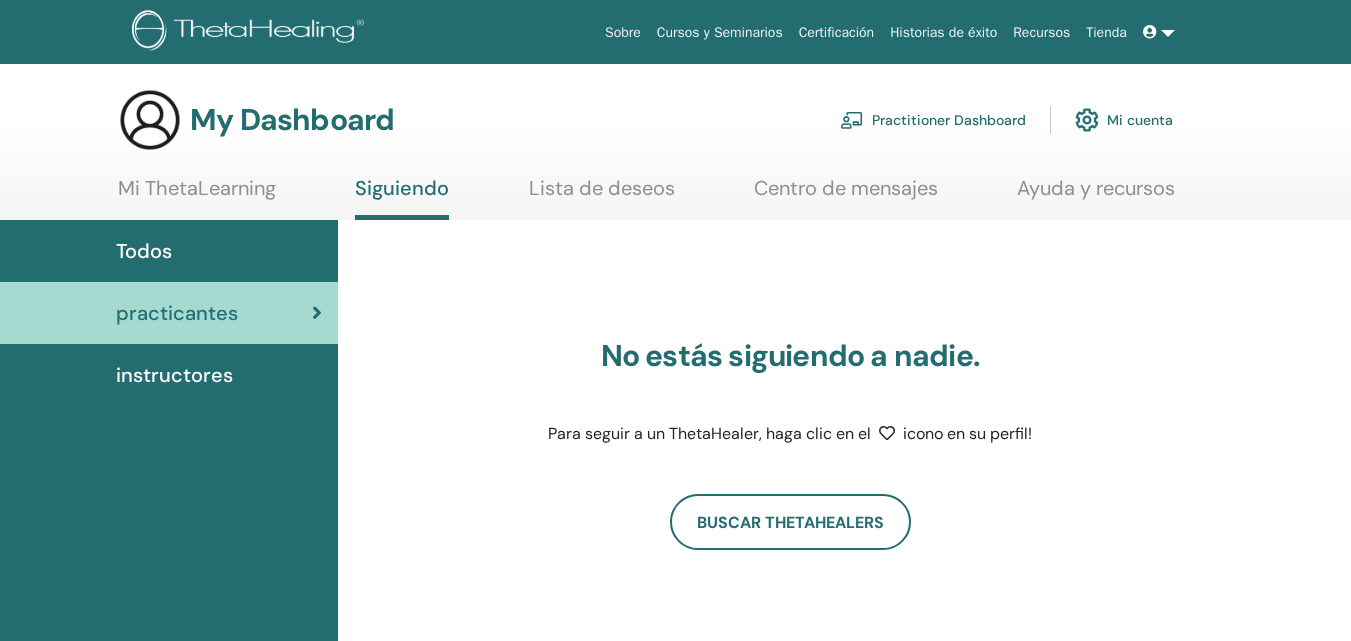 scroll, scrollTop: 0, scrollLeft: 0, axis: both 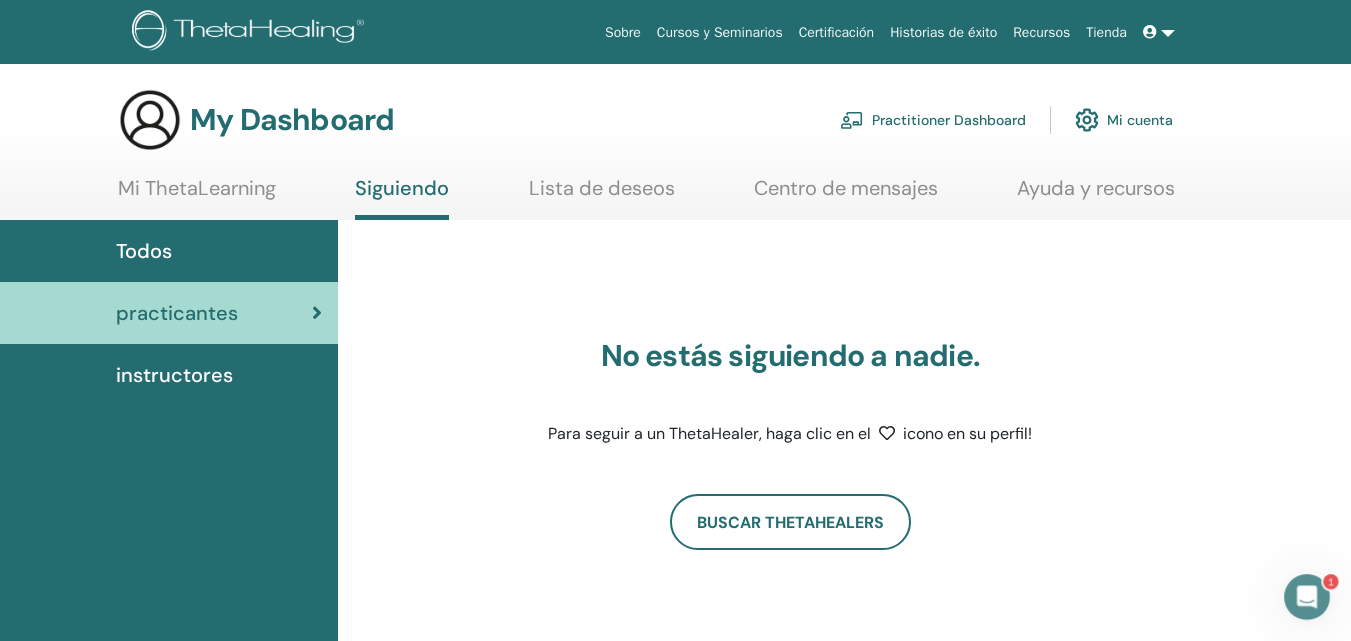 click on "Mi ThetaLearning" at bounding box center (197, 195) 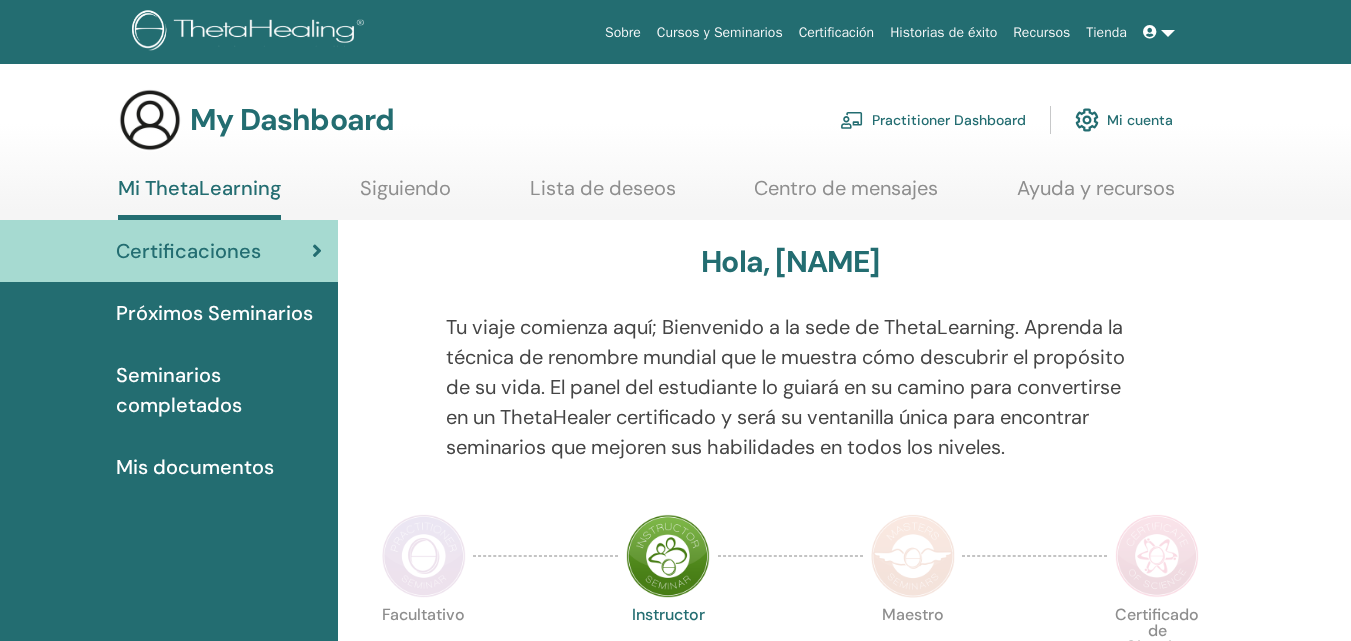 scroll, scrollTop: 0, scrollLeft: 0, axis: both 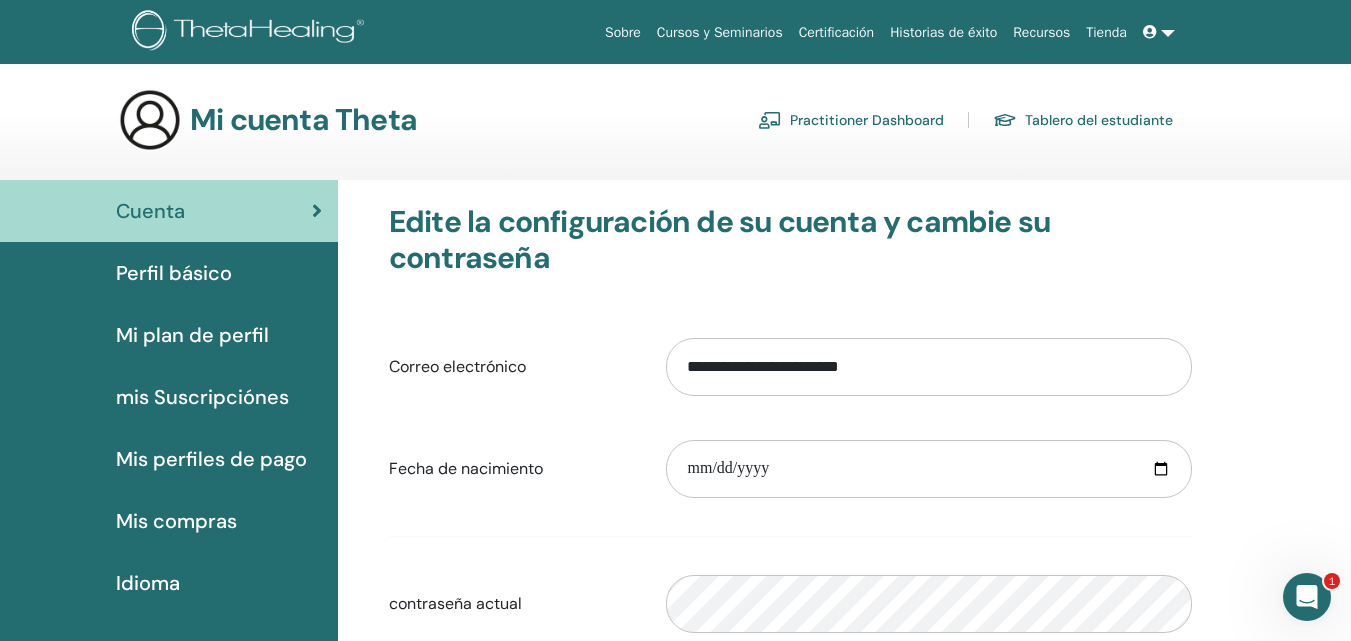 click on "Tablero del estudiante" at bounding box center (1083, 120) 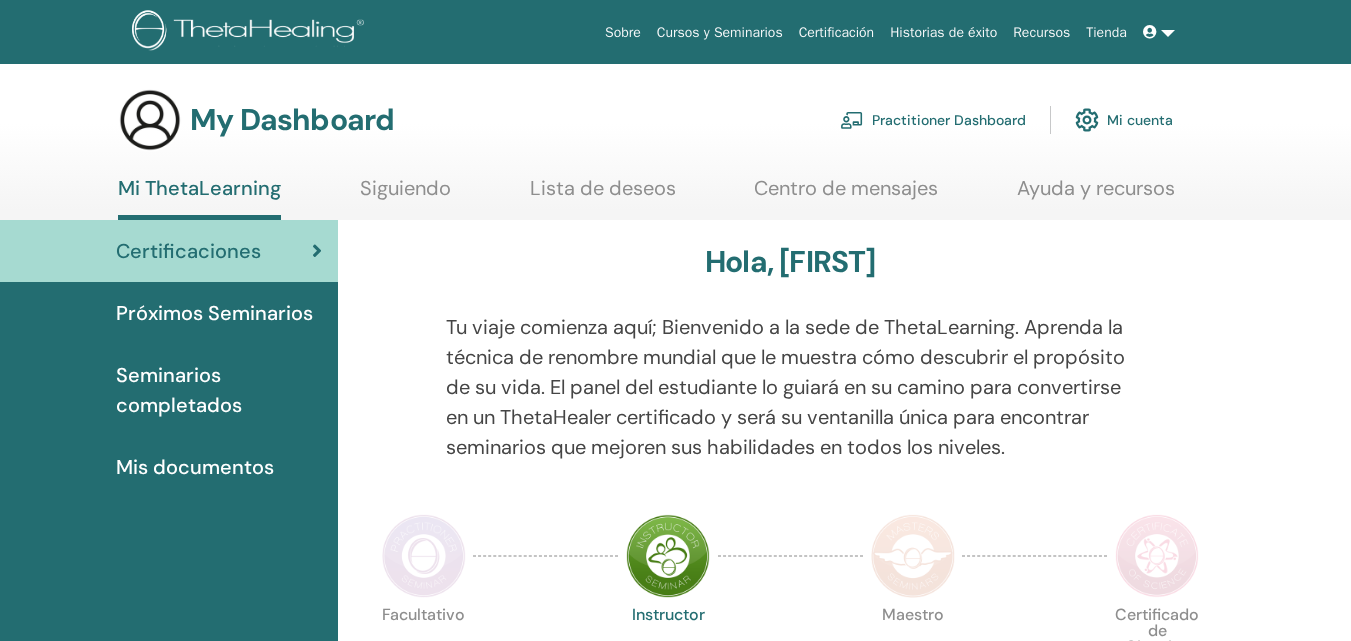 scroll, scrollTop: 0, scrollLeft: 0, axis: both 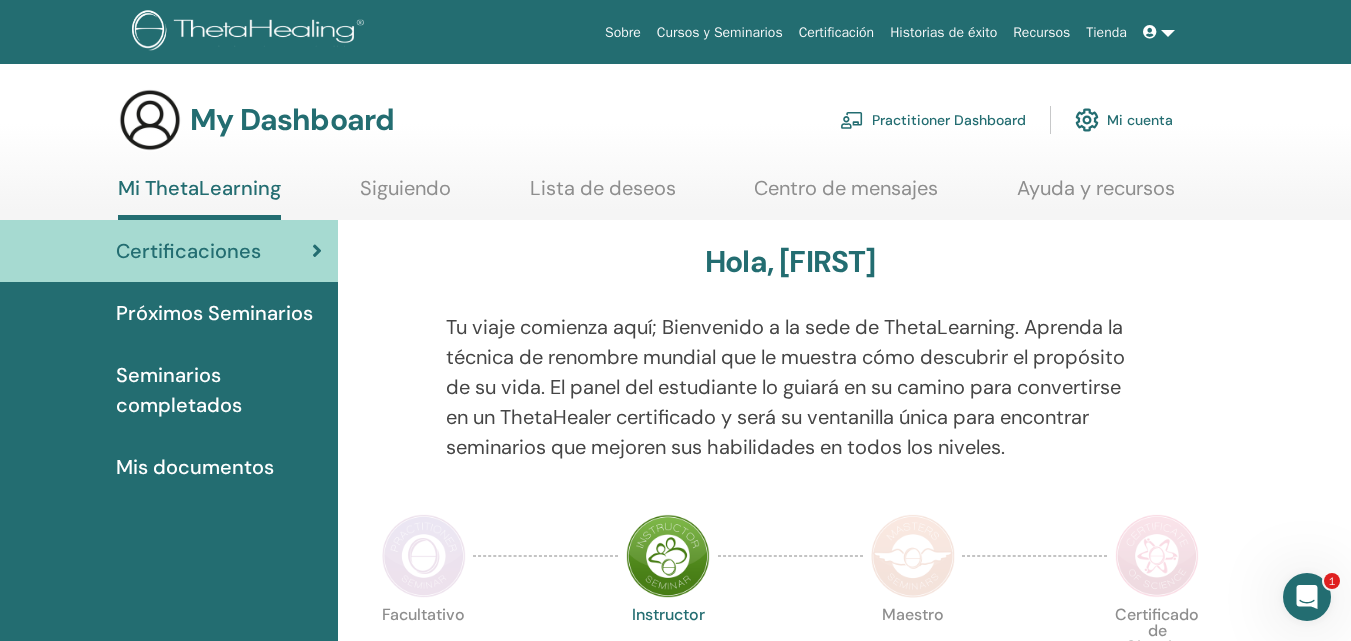 drag, startPoint x: 1357, startPoint y: 69, endPoint x: 1340, endPoint y: 58, distance: 20.248457 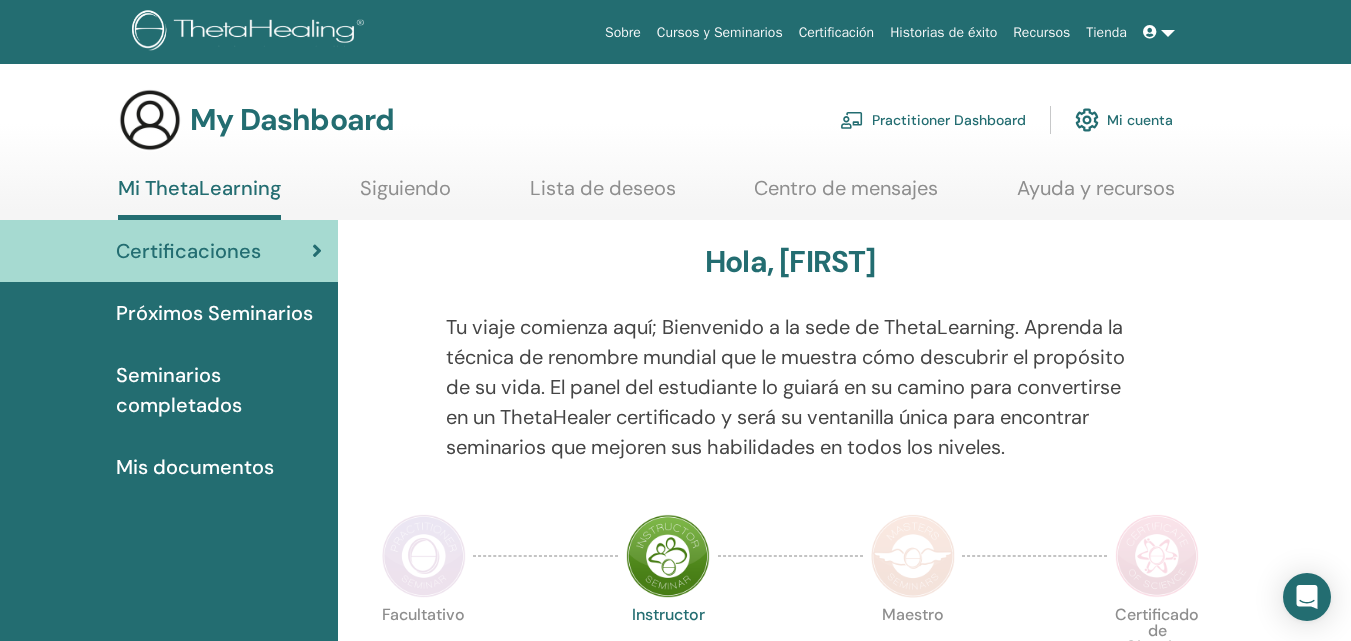 scroll, scrollTop: 0, scrollLeft: 0, axis: both 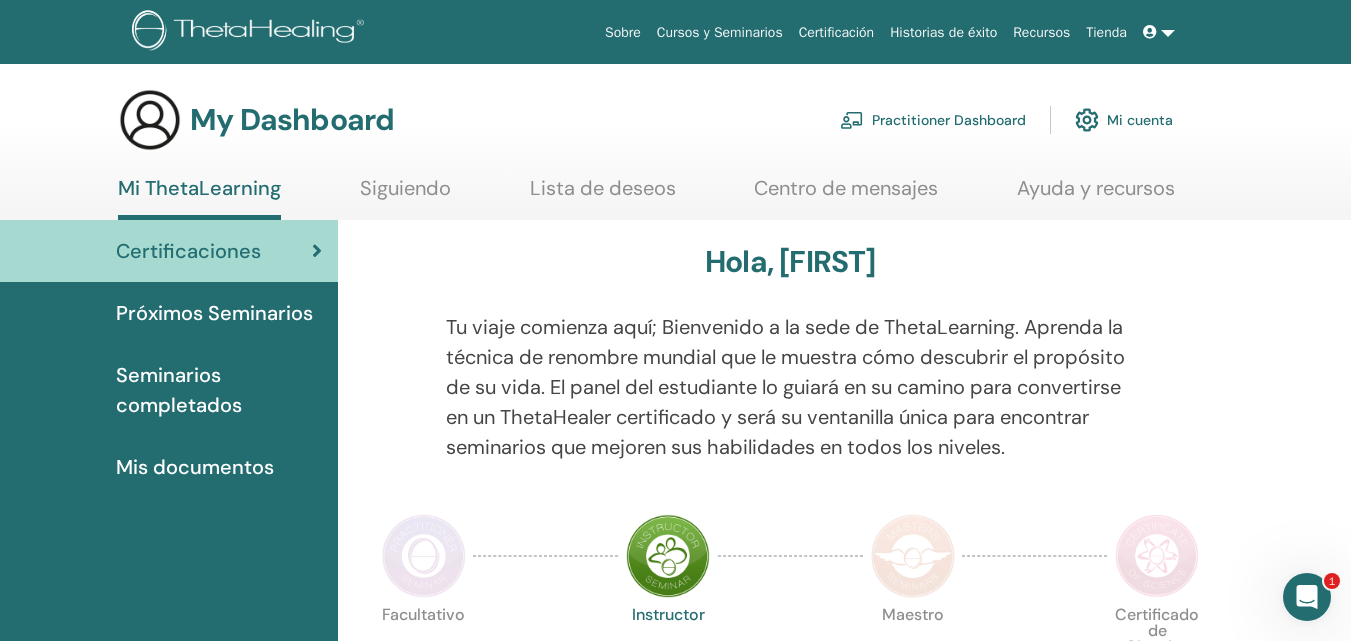 click at bounding box center [1159, 32] 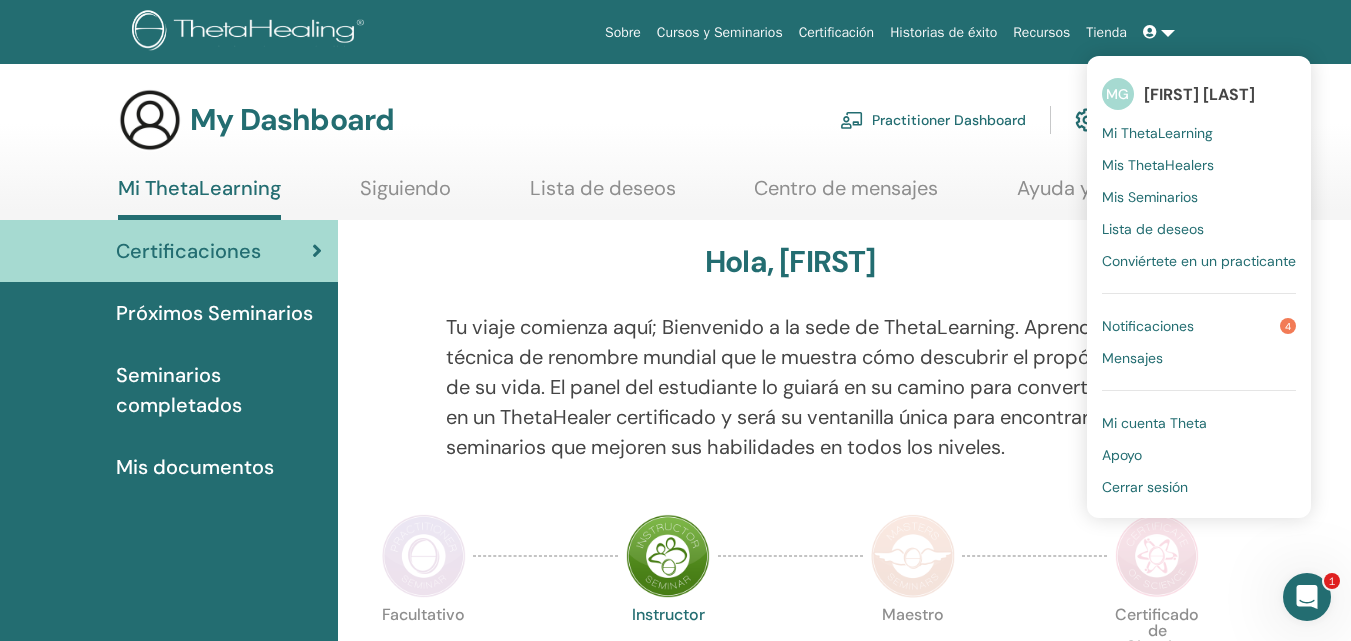 click on "Mi cuenta Theta" at bounding box center (1154, 423) 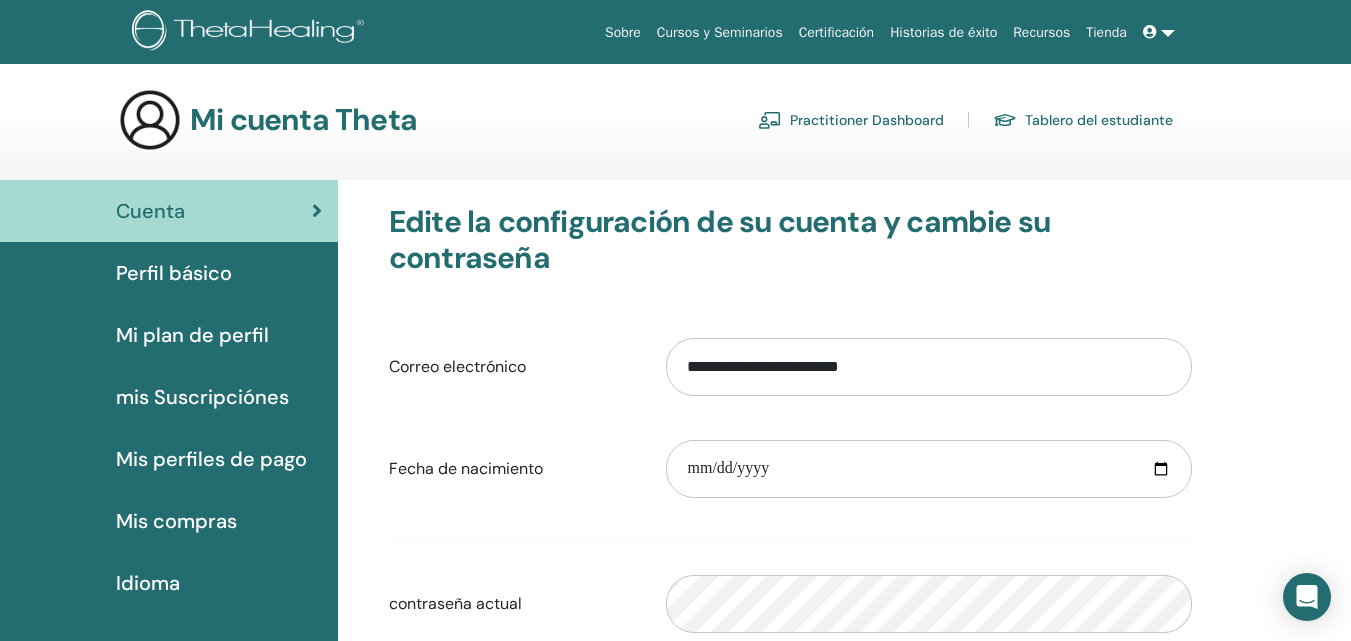 scroll, scrollTop: 0, scrollLeft: 0, axis: both 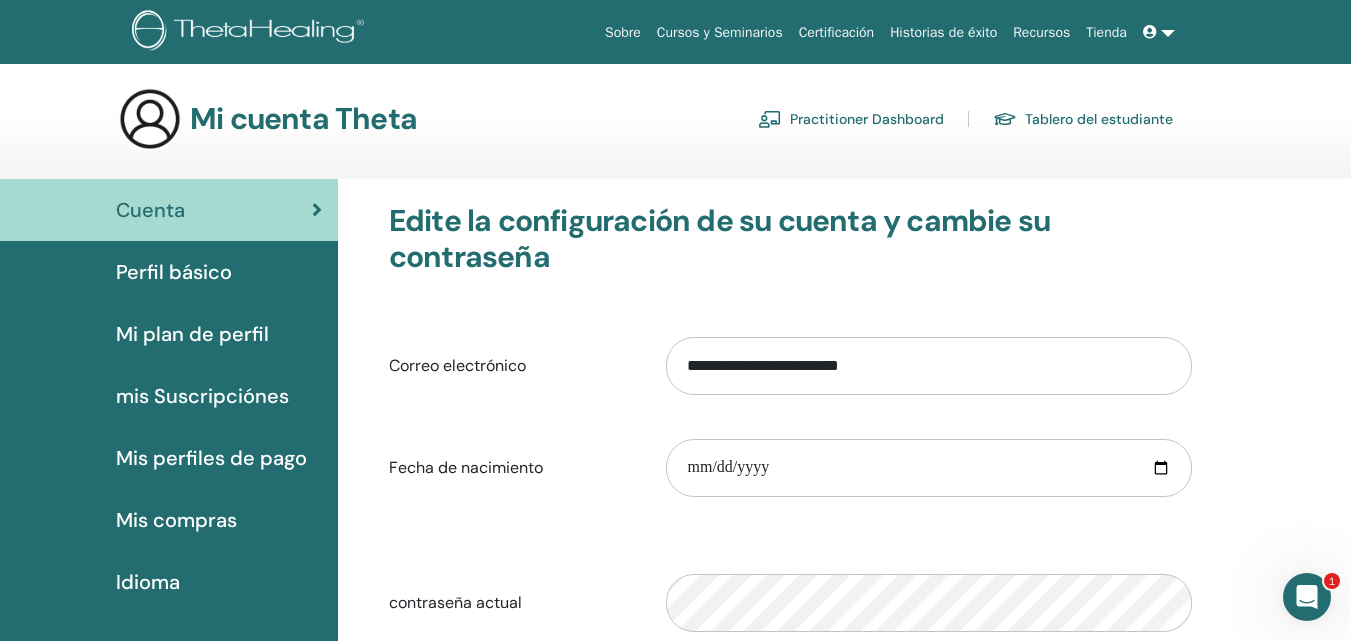 click on "Perfil básico" at bounding box center [174, 272] 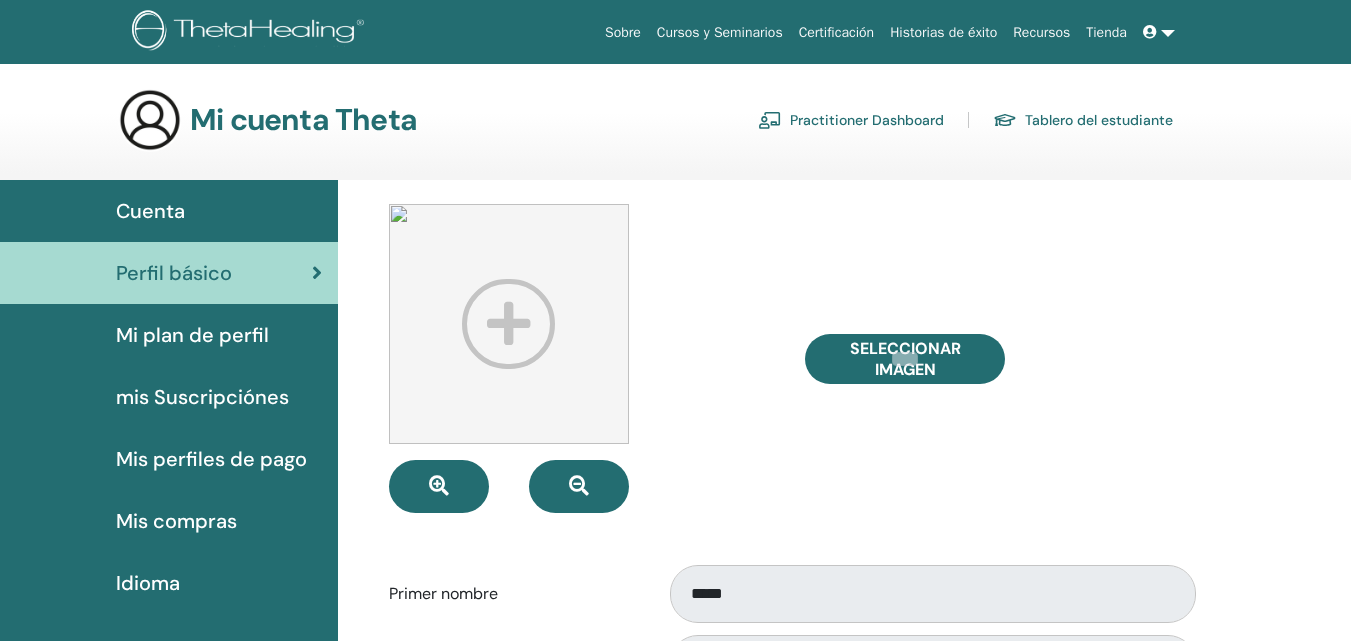 scroll, scrollTop: 0, scrollLeft: 0, axis: both 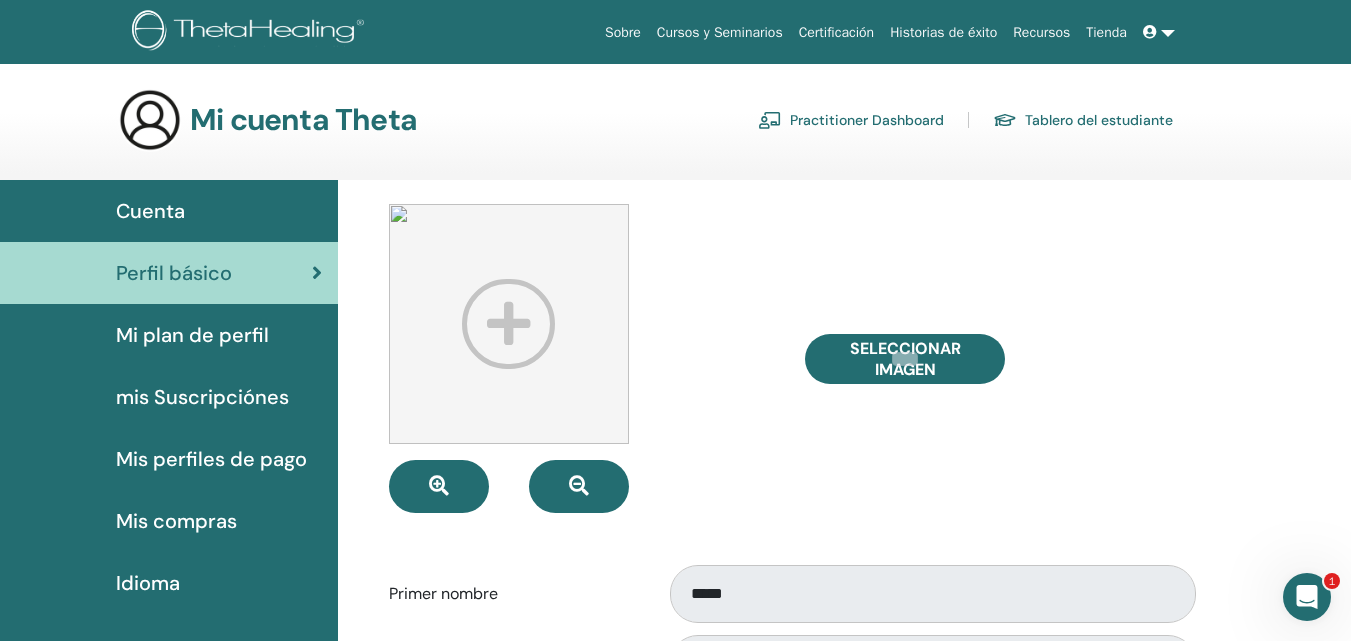 click on "Tablero del estudiante" at bounding box center [1083, 120] 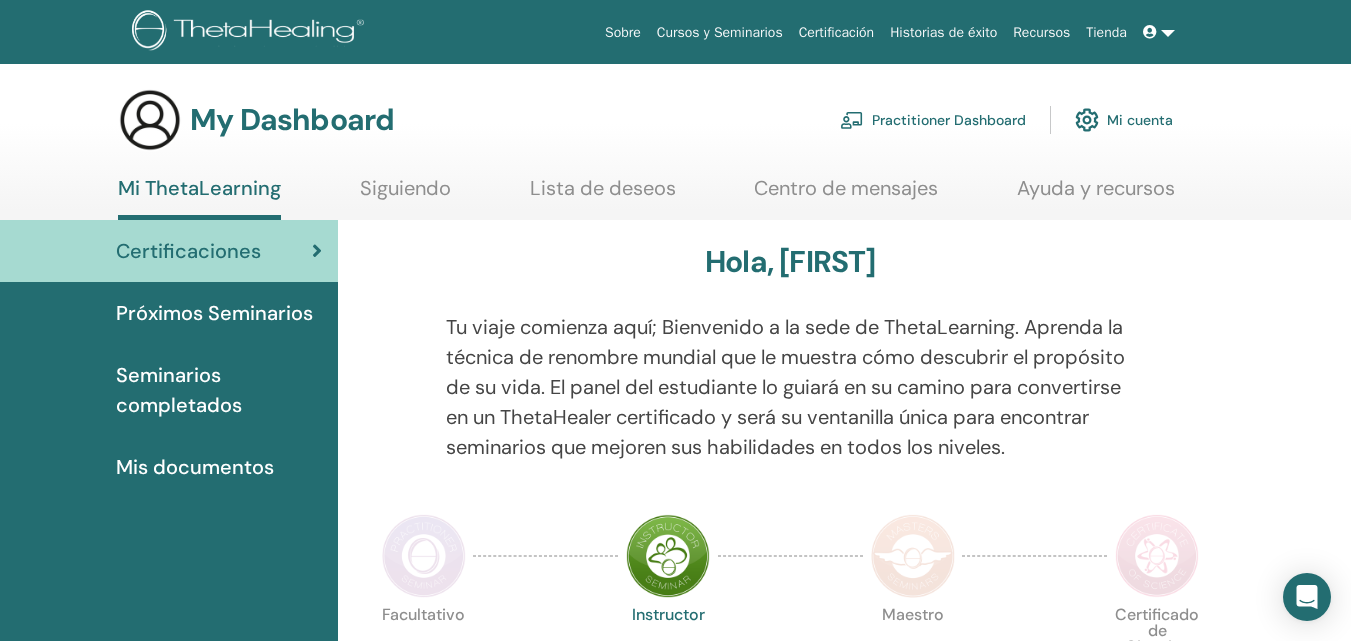 scroll, scrollTop: 0, scrollLeft: 0, axis: both 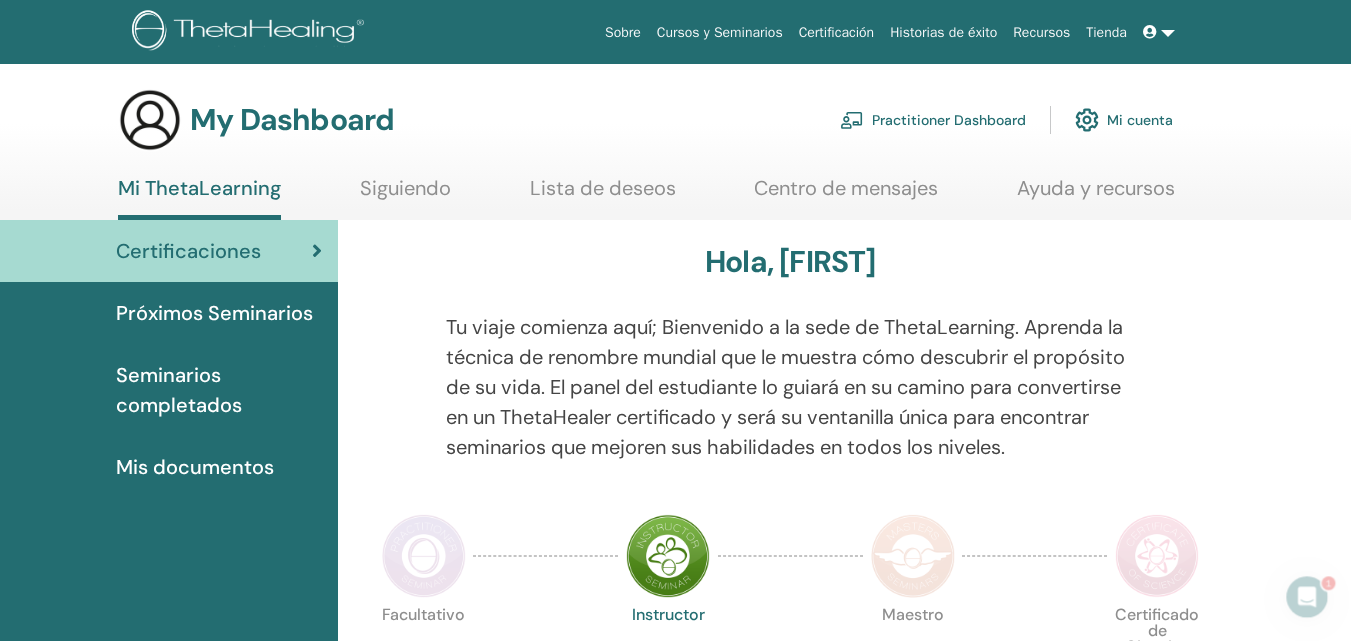 click on "Mi cuenta" at bounding box center (1124, 120) 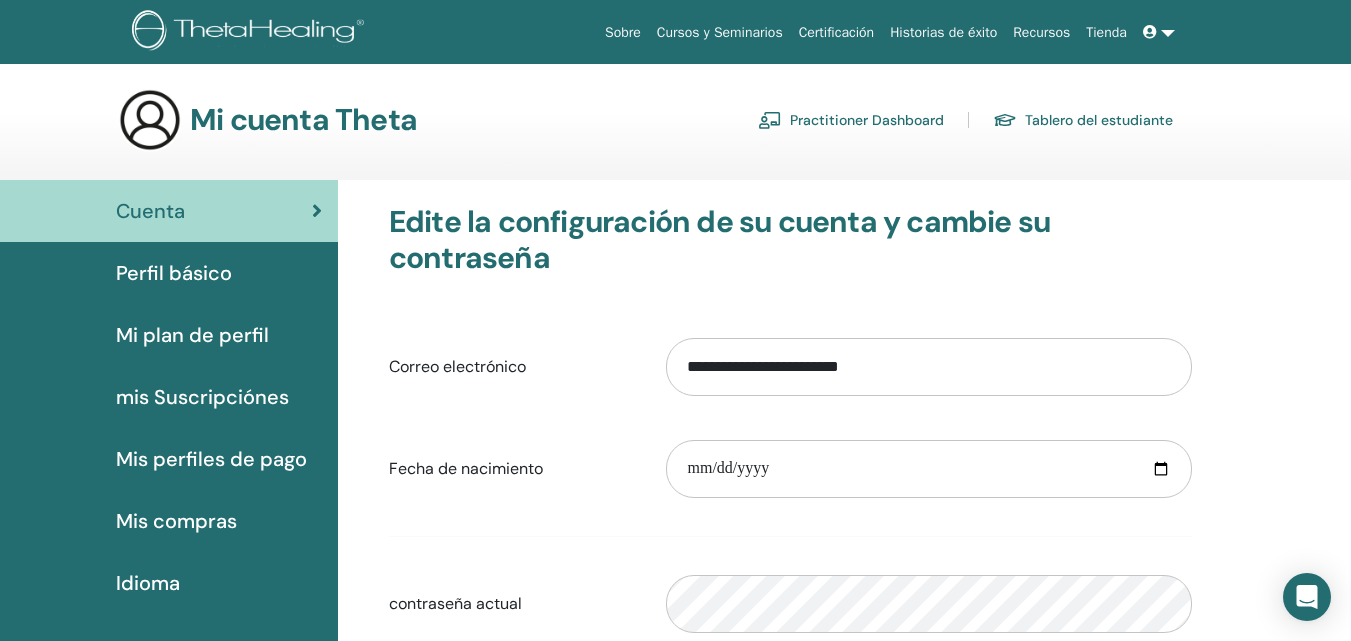 scroll, scrollTop: 0, scrollLeft: 0, axis: both 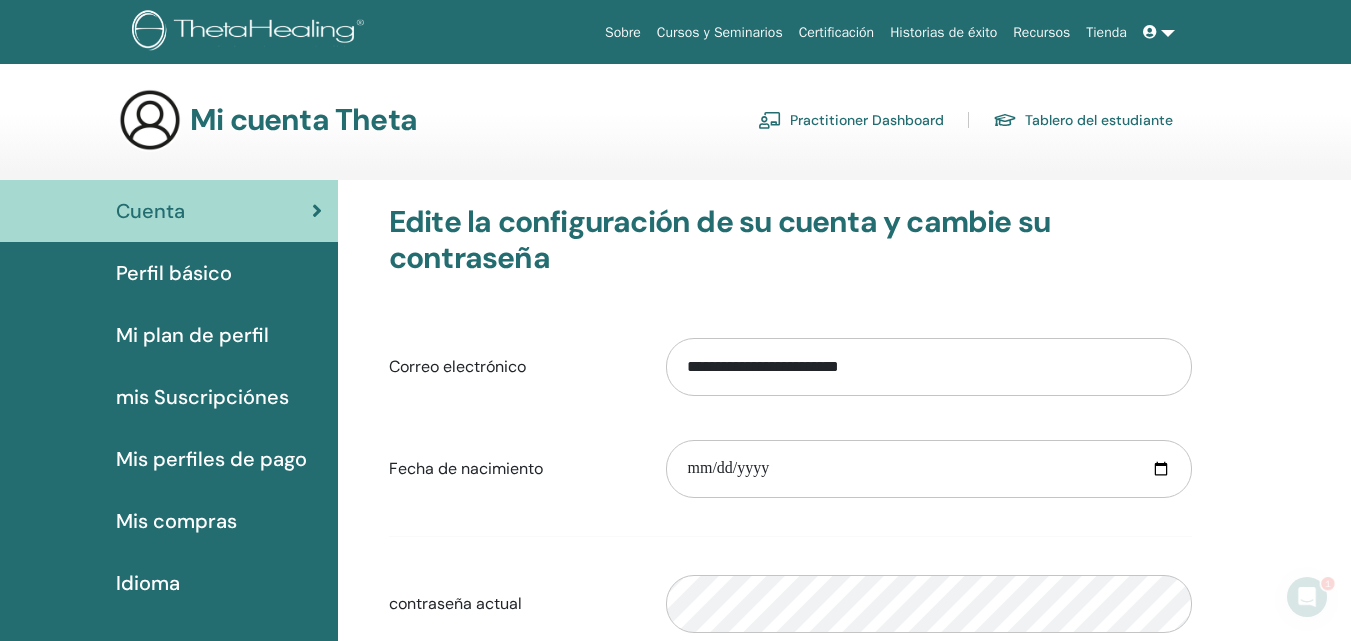 click on "mis Suscripciónes" at bounding box center (202, 397) 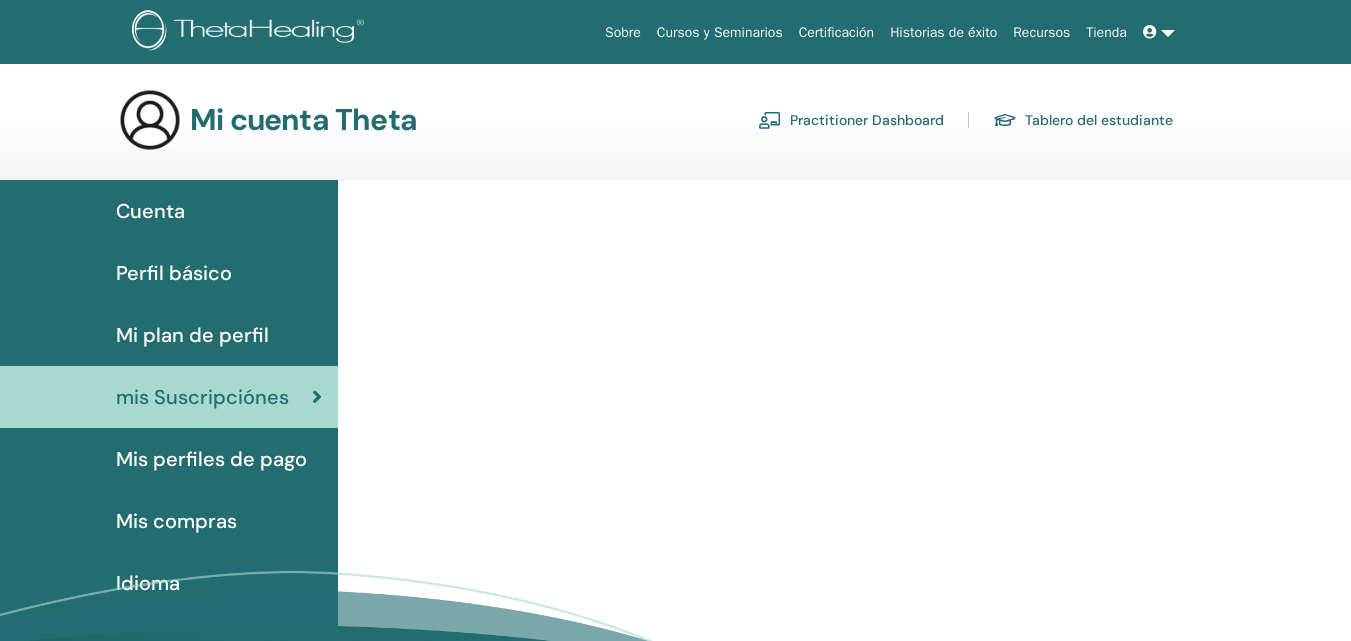 scroll, scrollTop: 0, scrollLeft: 0, axis: both 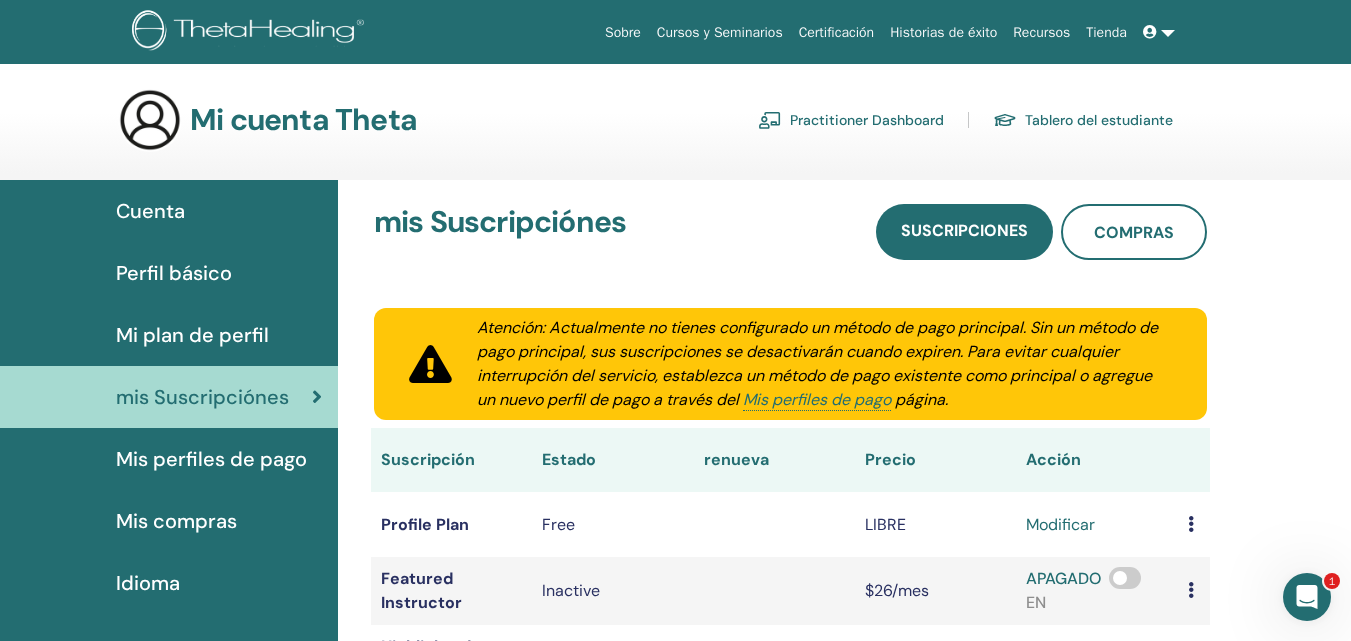 click on "Practitioner Dashboard" at bounding box center [851, 120] 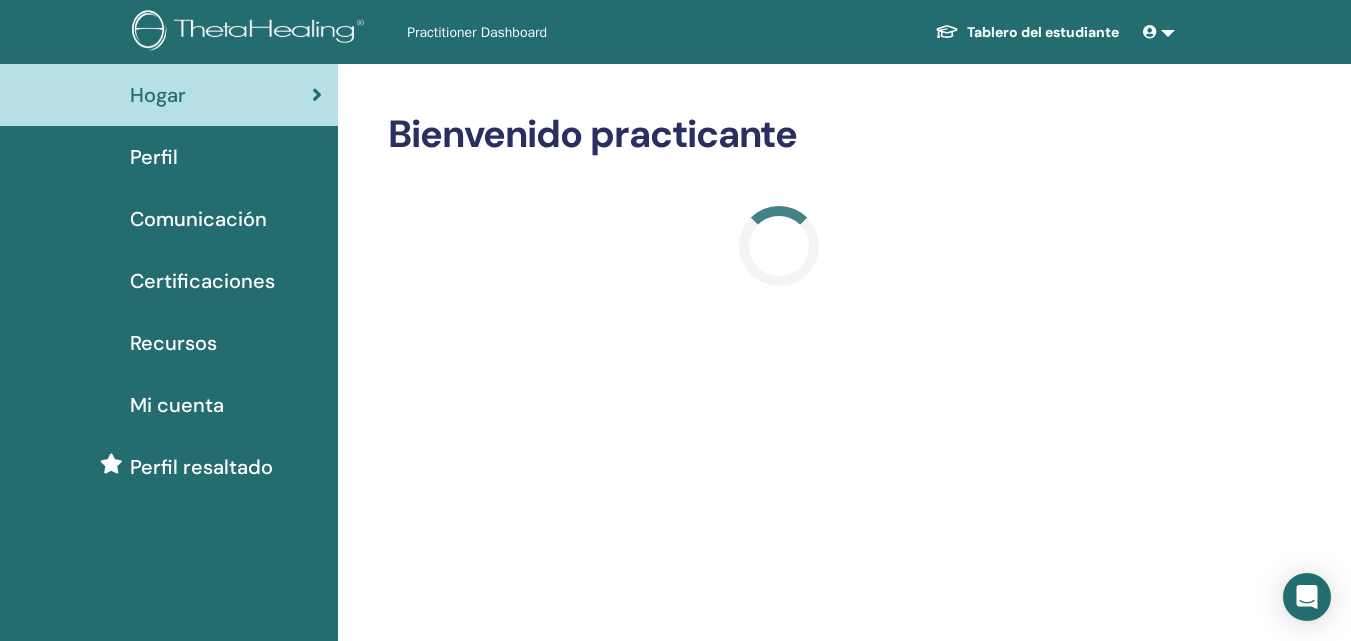 scroll, scrollTop: 0, scrollLeft: 0, axis: both 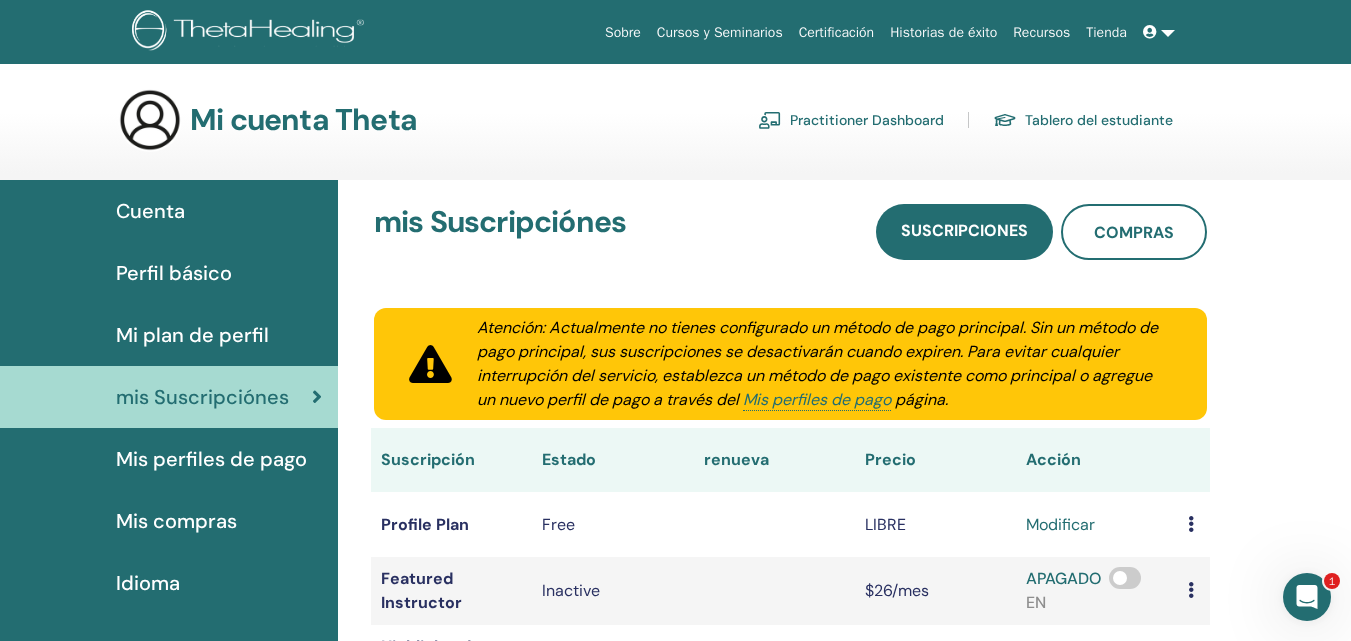 click on "Cuenta" at bounding box center [150, 211] 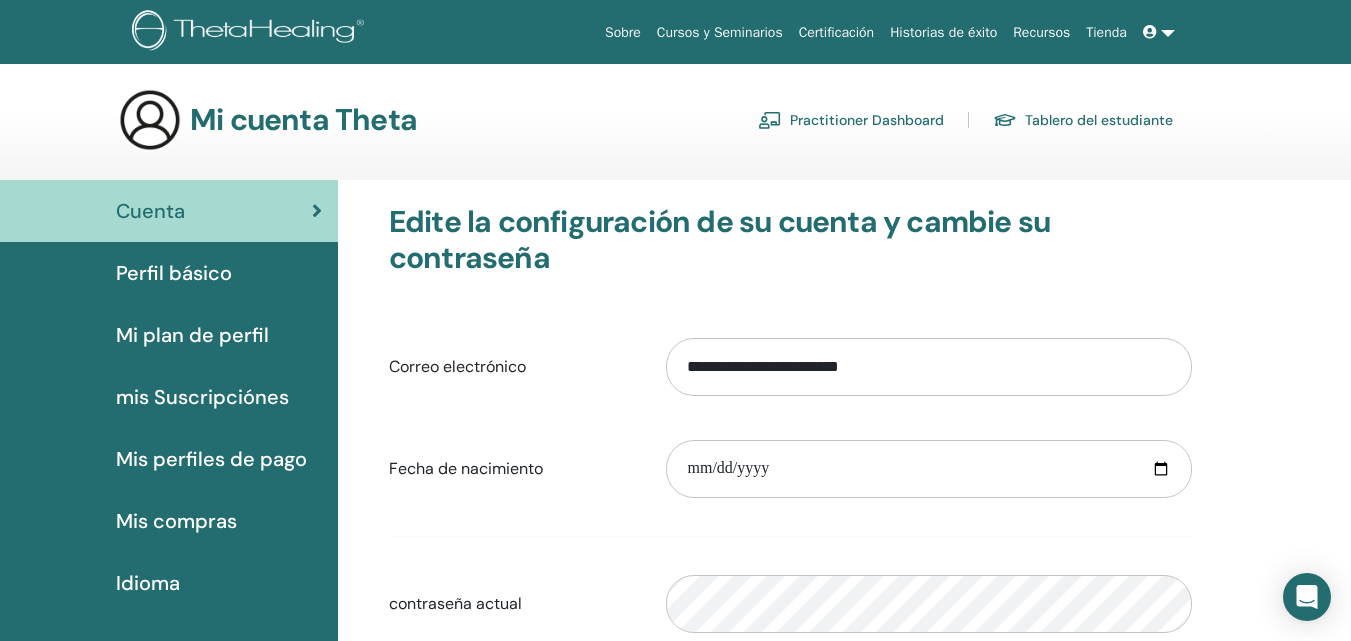 scroll, scrollTop: 0, scrollLeft: 0, axis: both 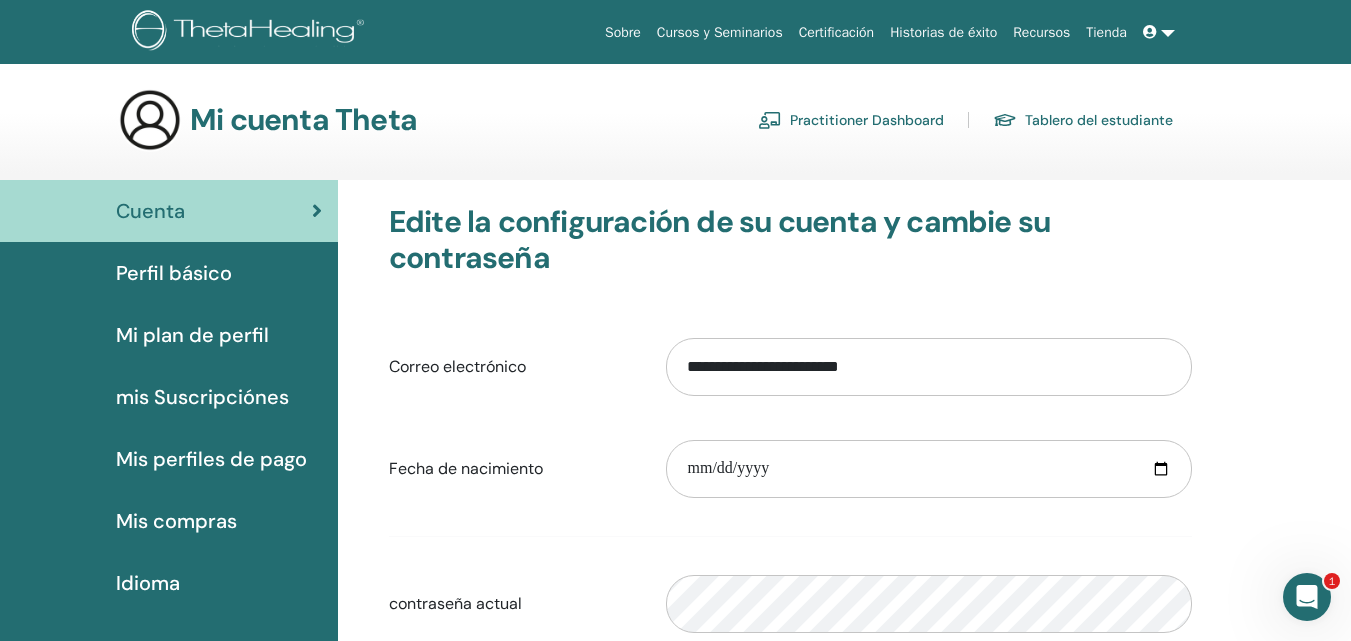 click on "Cursos y Seminarios" at bounding box center [720, 32] 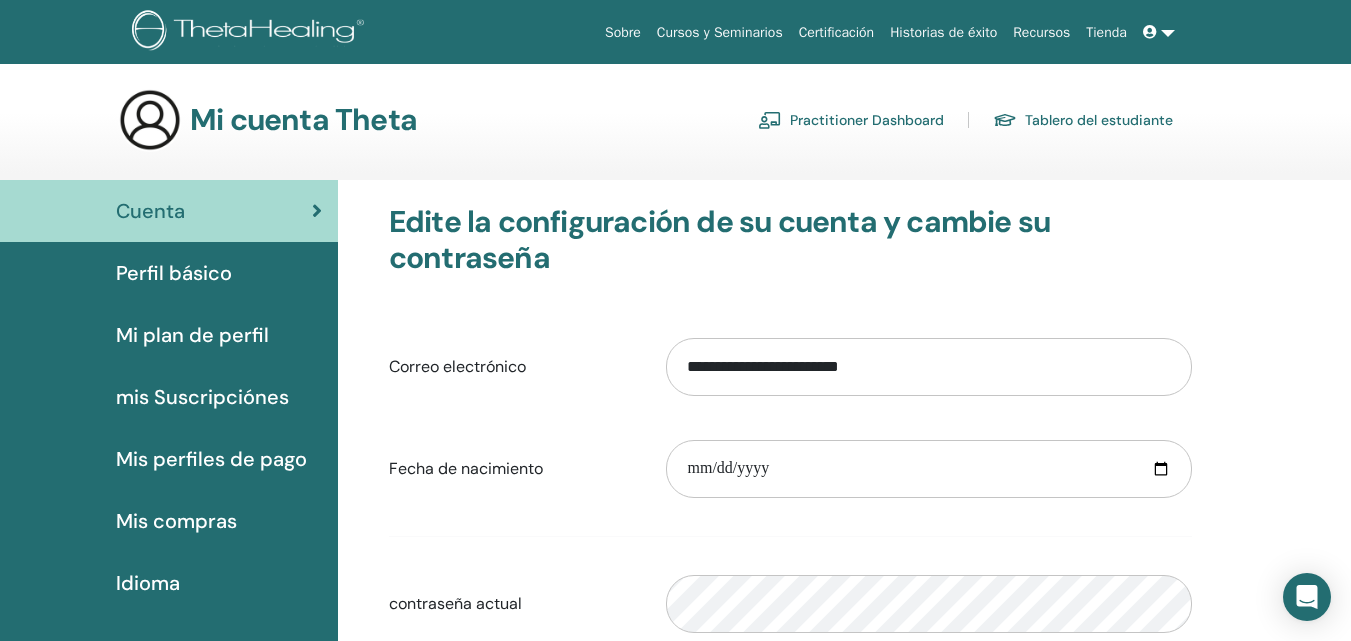 scroll, scrollTop: 0, scrollLeft: 0, axis: both 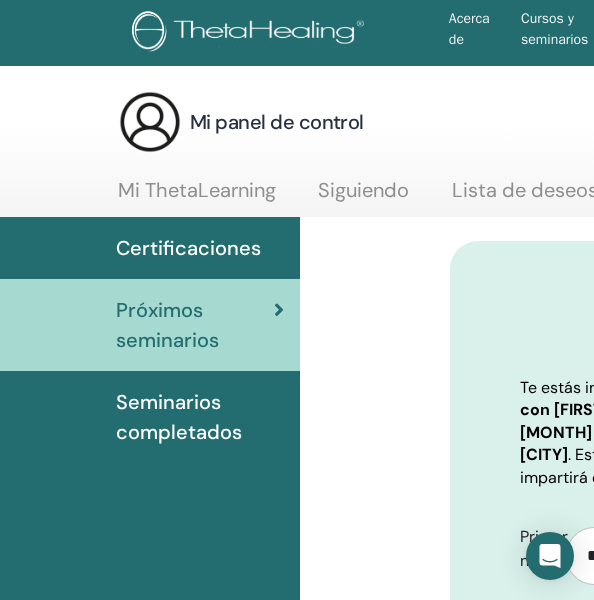click on "Confirma tu registro
Te estás inscribiendo para  "Tú y el Creador" con [FIRST] [LAST] [LAST]  el  [DAY] de [MONTH] de [YEAR]  en  [COUNTRY], [STATE], [CITY]  . Este seminario se realizará  en línea
y se impartirá en  español  .
Primer nombre
[FIRST]
Teléfono
[PHONE]
Apellido
[LAST]
Fecha de nacimiento
[DATE]" at bounding box center [696, 942] 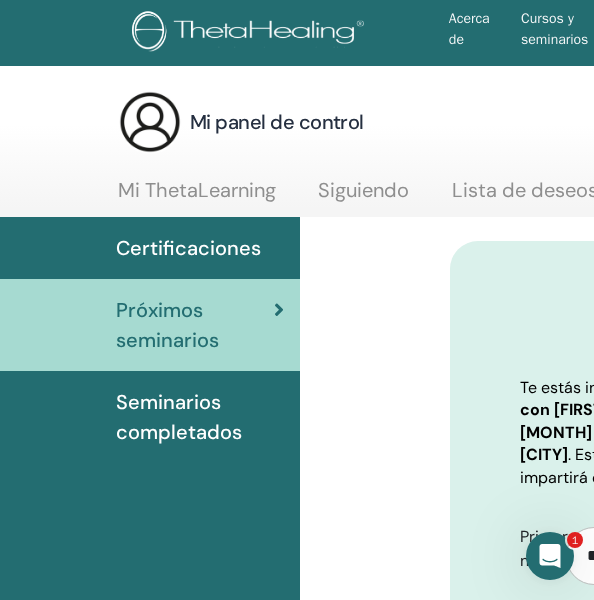 scroll, scrollTop: 0, scrollLeft: 0, axis: both 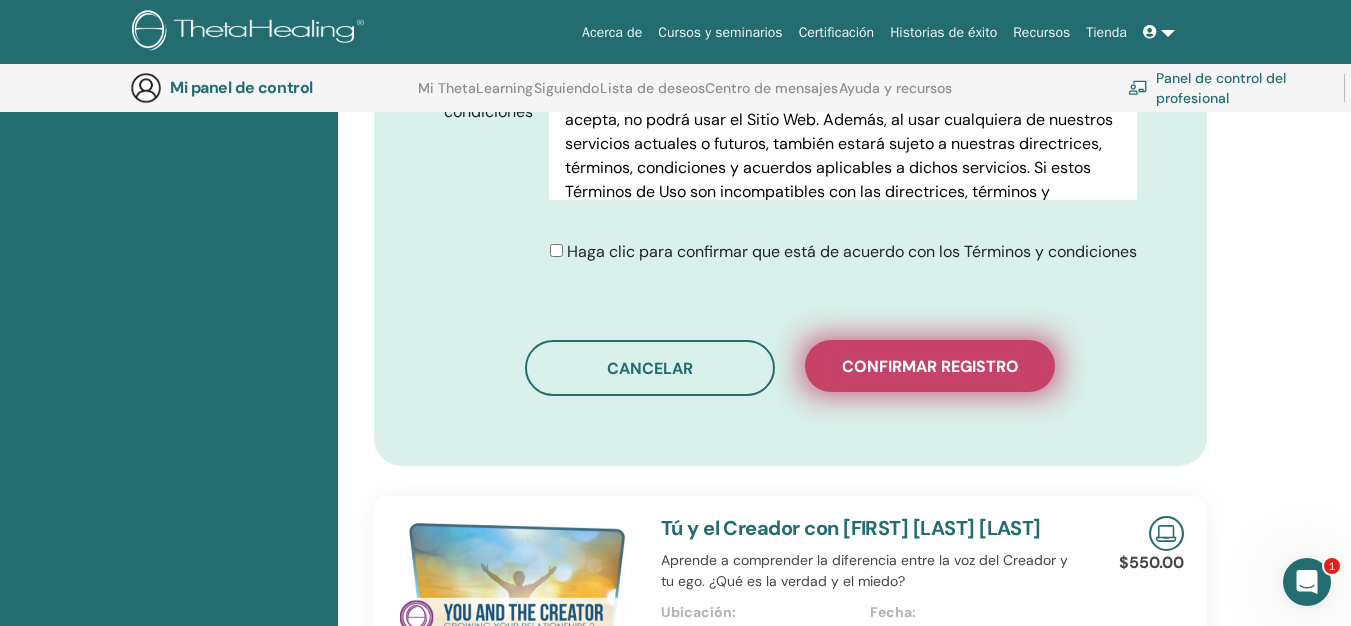 click on "Confirmar registro" at bounding box center [930, 366] 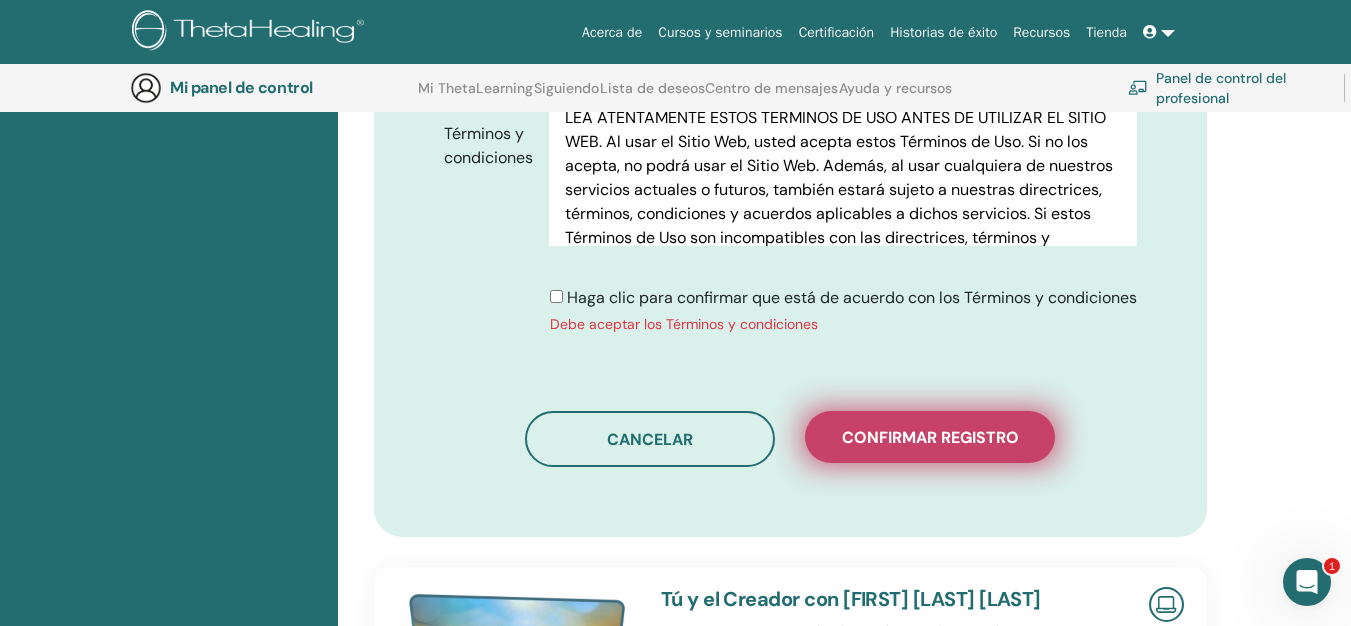 click on "Confirmar registro" at bounding box center [930, 437] 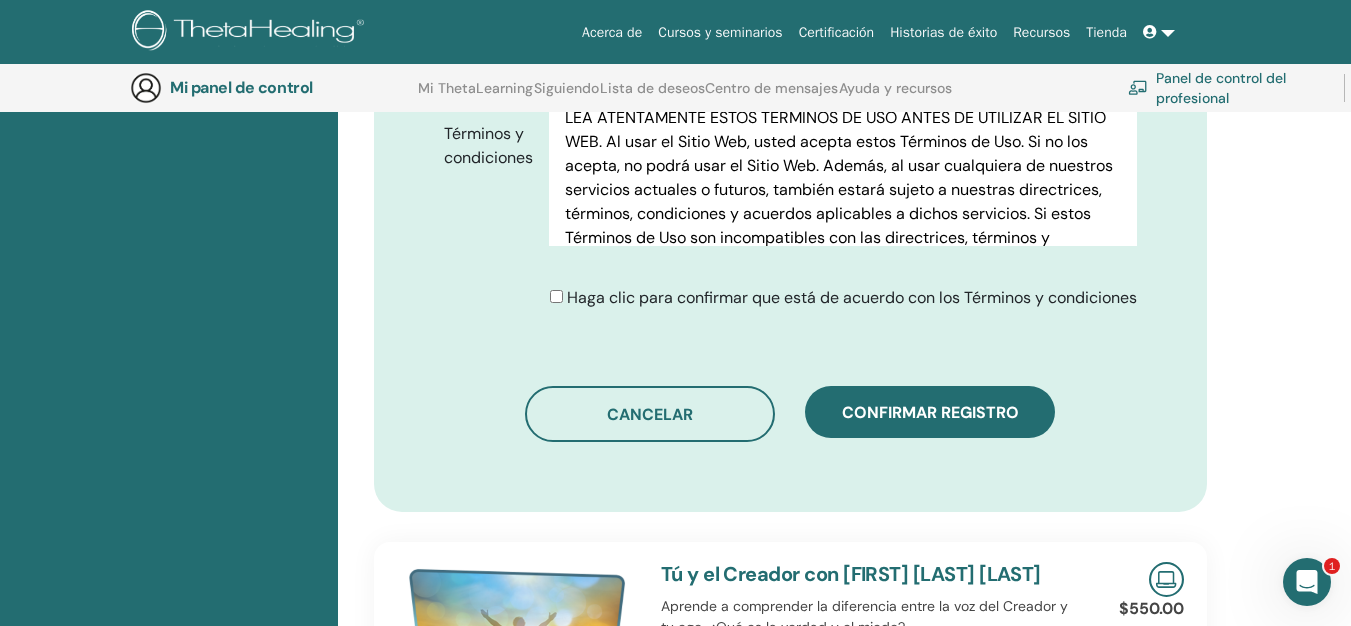 scroll, scrollTop: 586, scrollLeft: 0, axis: vertical 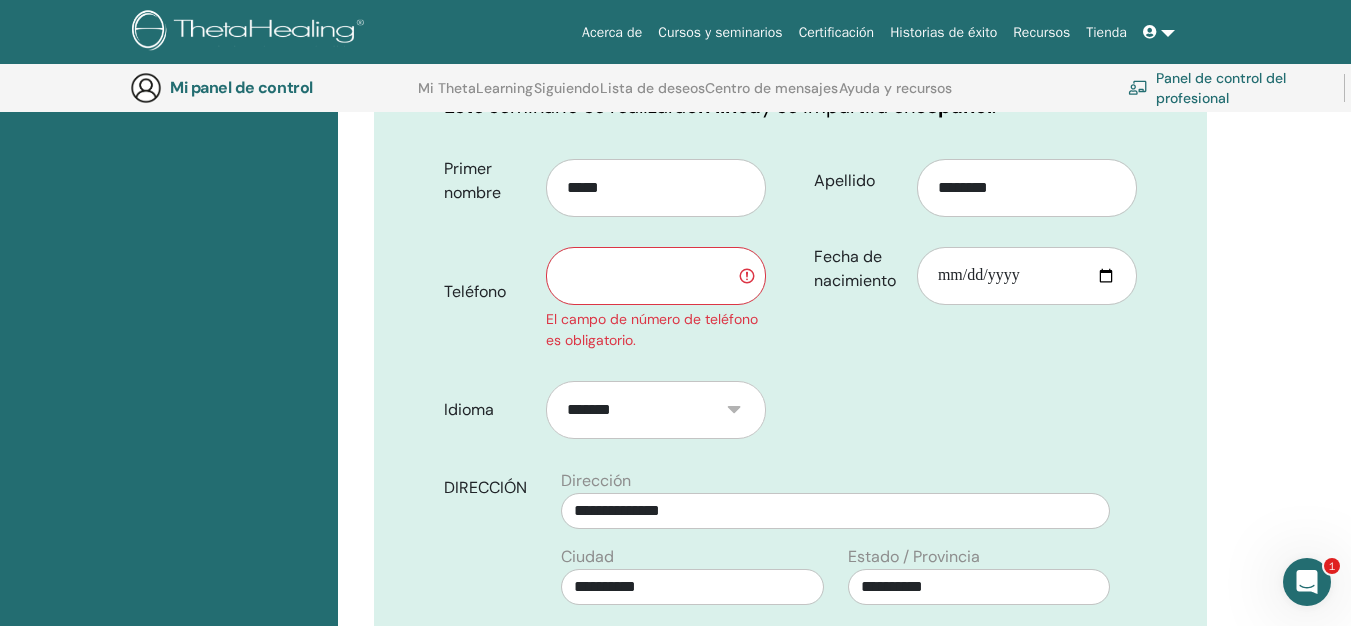click at bounding box center [656, 276] 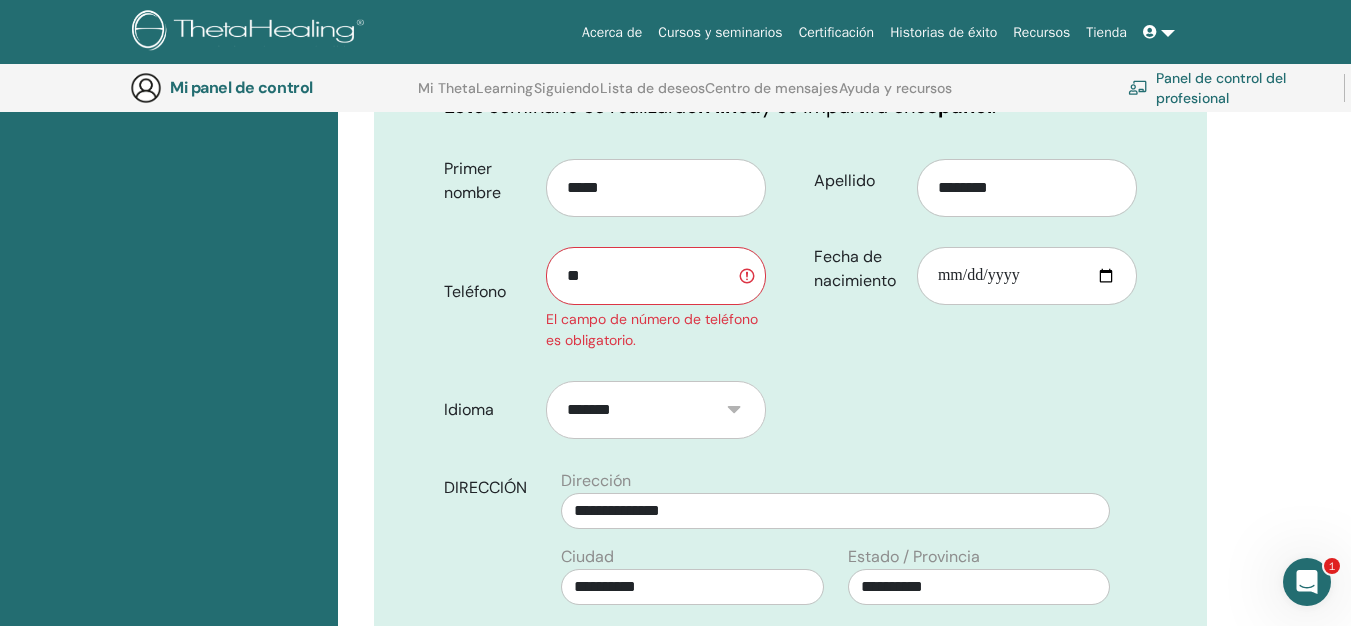 type on "*" 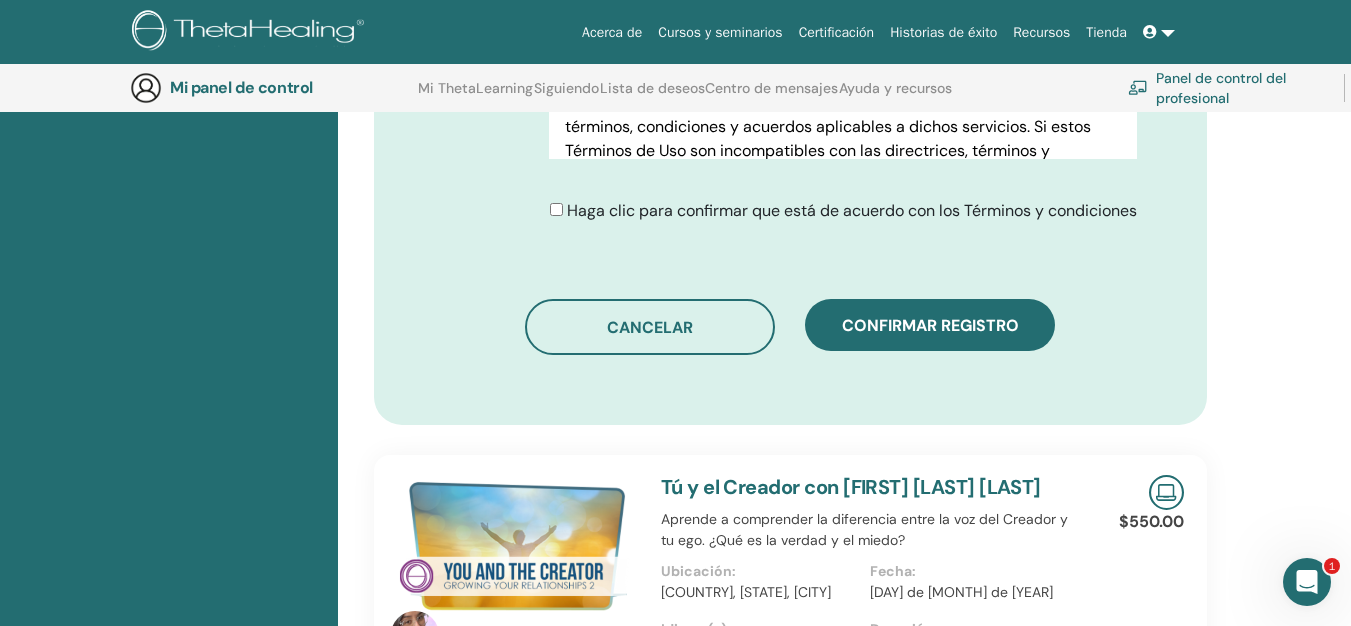 scroll, scrollTop: 400, scrollLeft: 0, axis: vertical 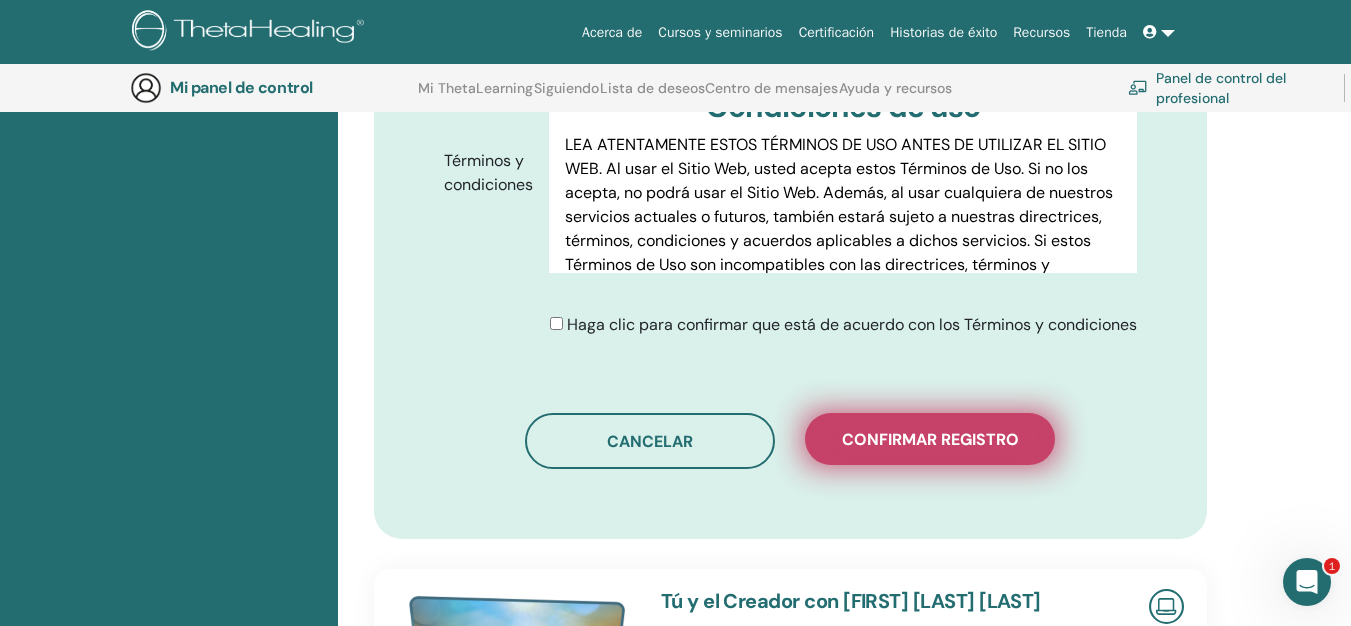 type on "**********" 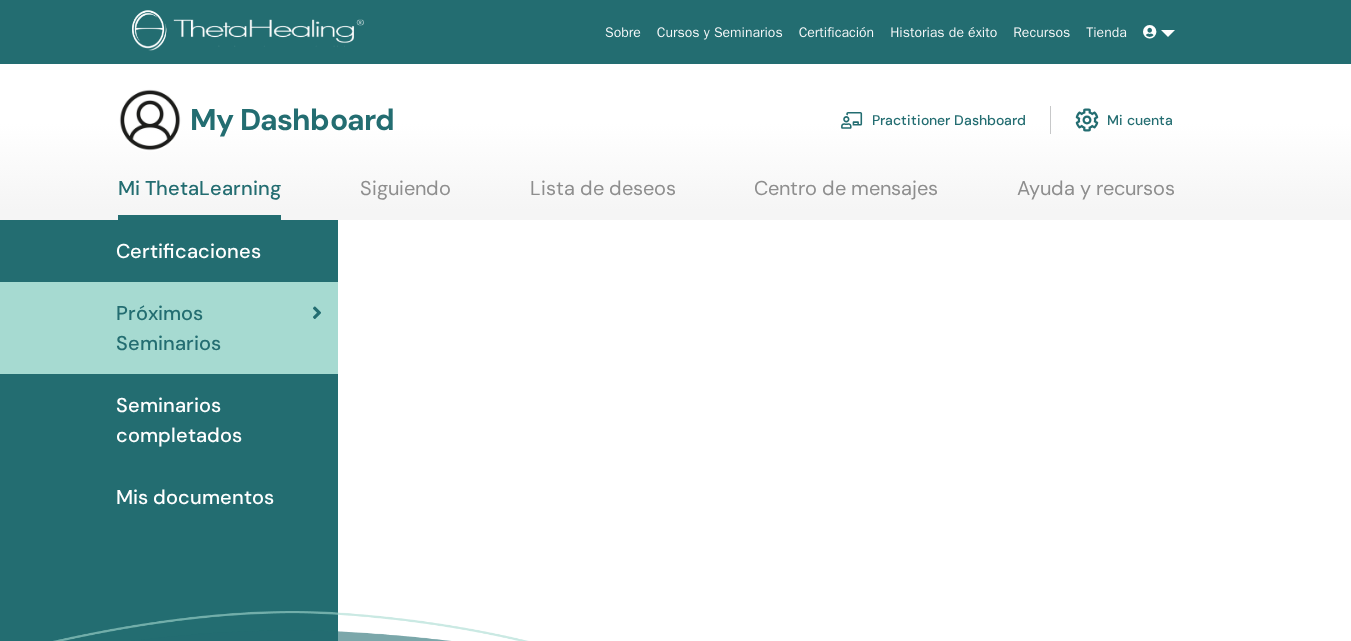 scroll, scrollTop: 0, scrollLeft: 0, axis: both 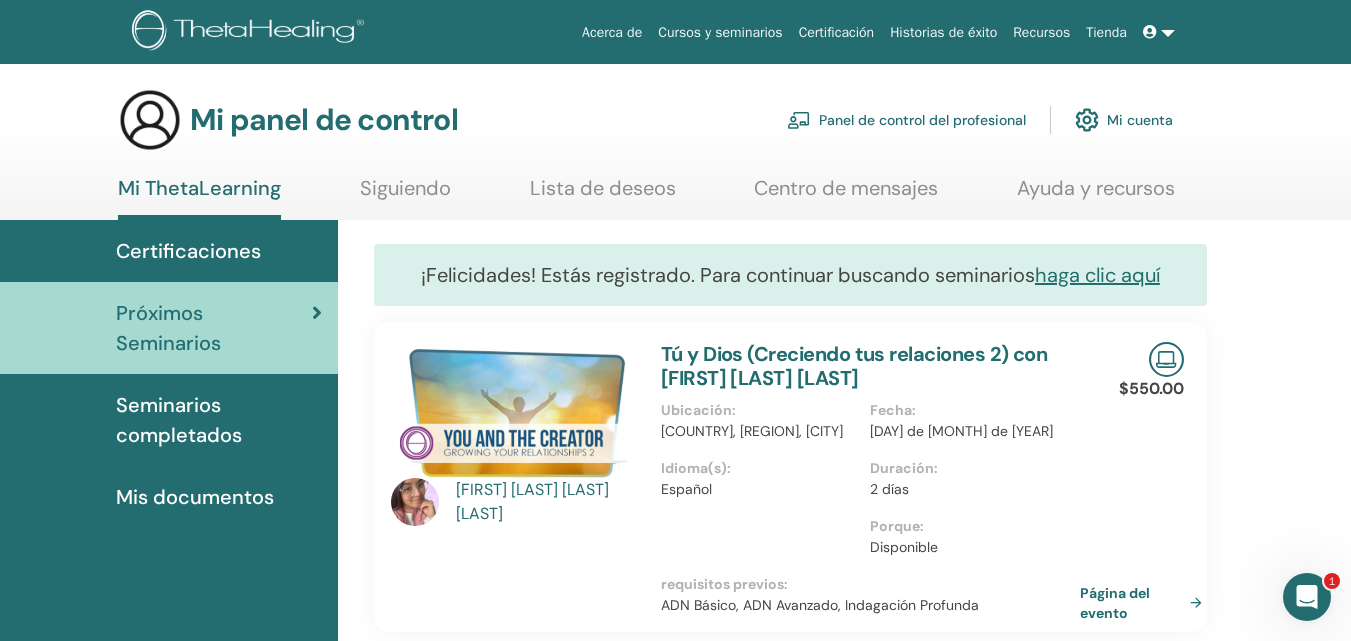 click on "Mi panel de control
Panel de control del profesional
Mi cuenta
Mi ThetaLearning
Siguiendo
Lista de deseos" at bounding box center [675, 154] 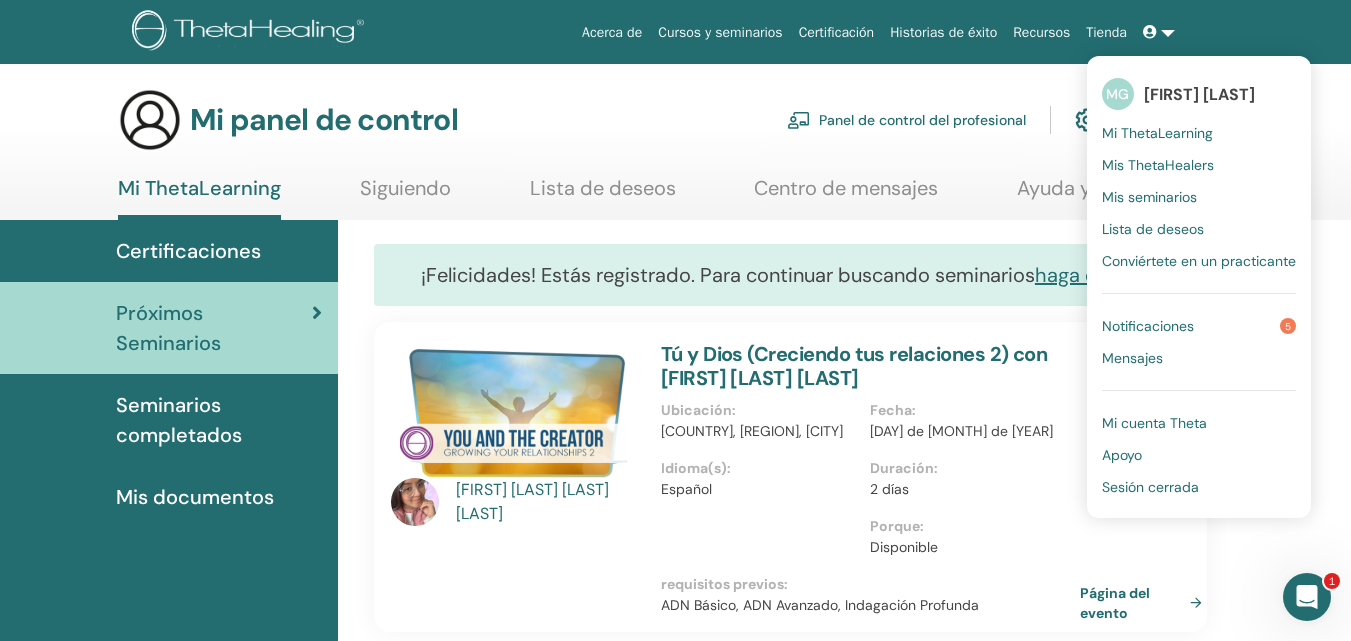 click on "Sesión cerrada" at bounding box center [1150, 487] 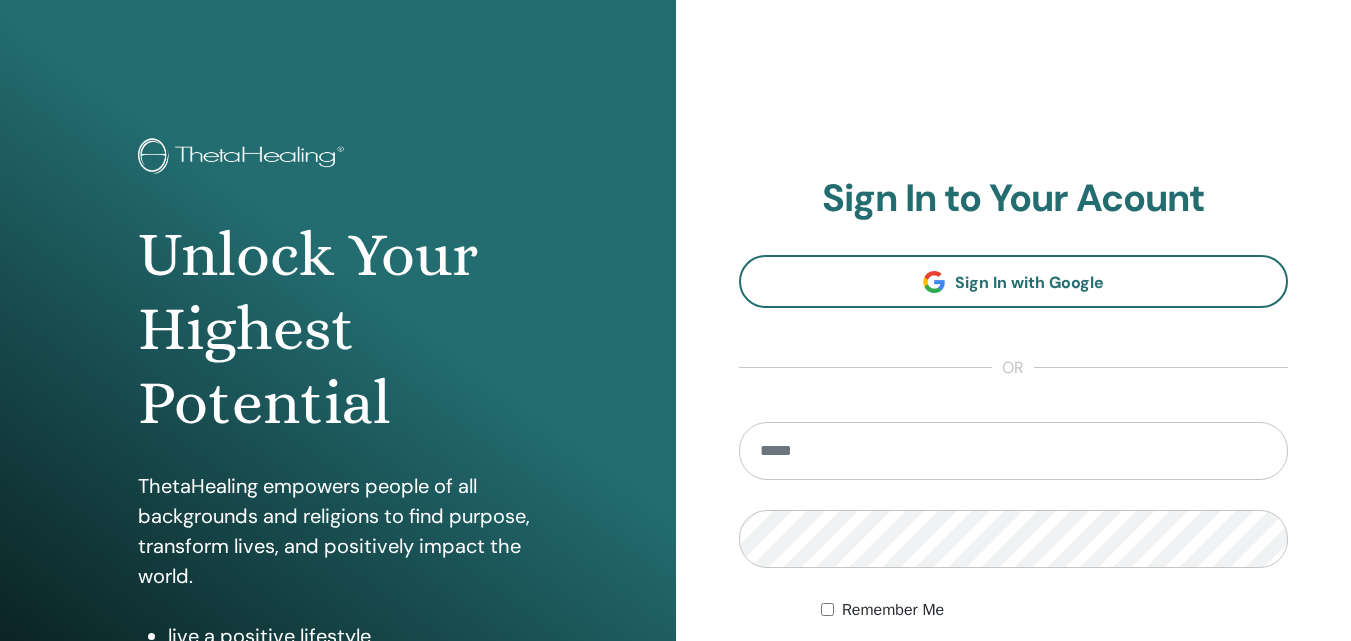 scroll, scrollTop: 0, scrollLeft: 0, axis: both 